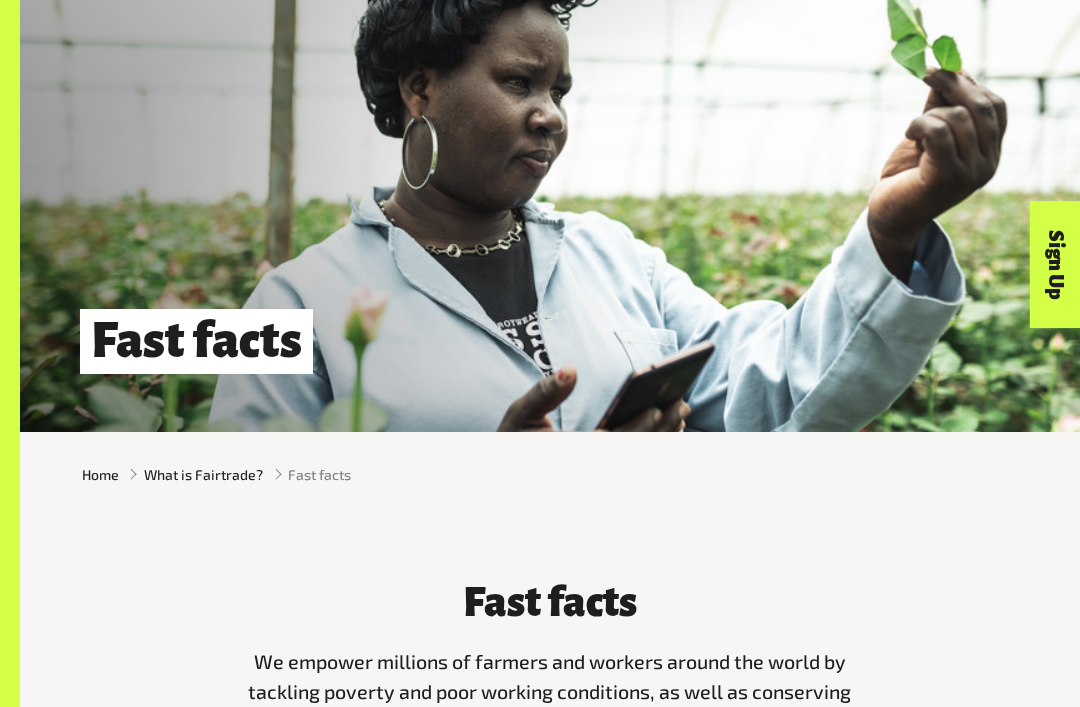 scroll, scrollTop: 2764, scrollLeft: 0, axis: vertical 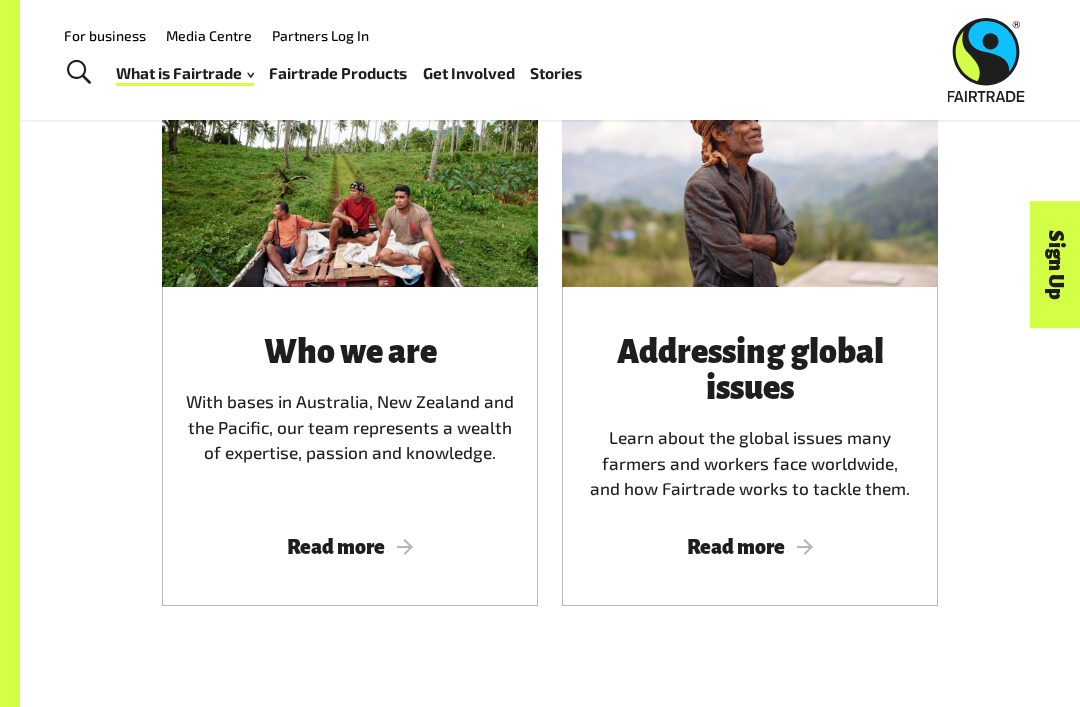 click on "Read more" at bounding box center (350, 547) 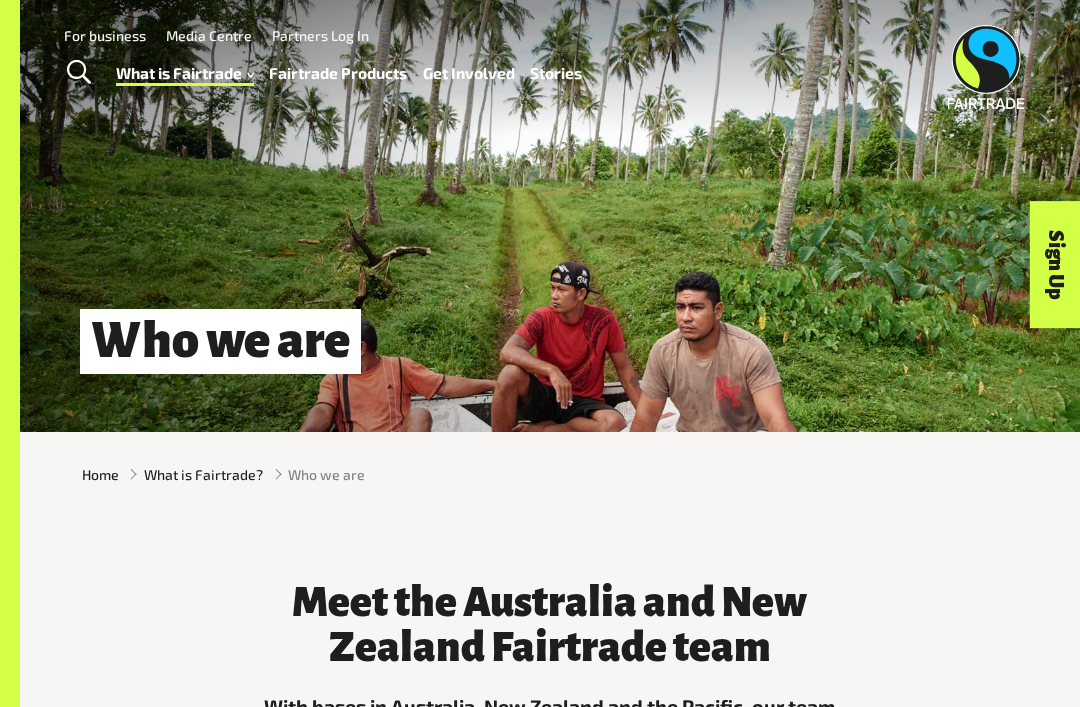 scroll, scrollTop: 0, scrollLeft: 0, axis: both 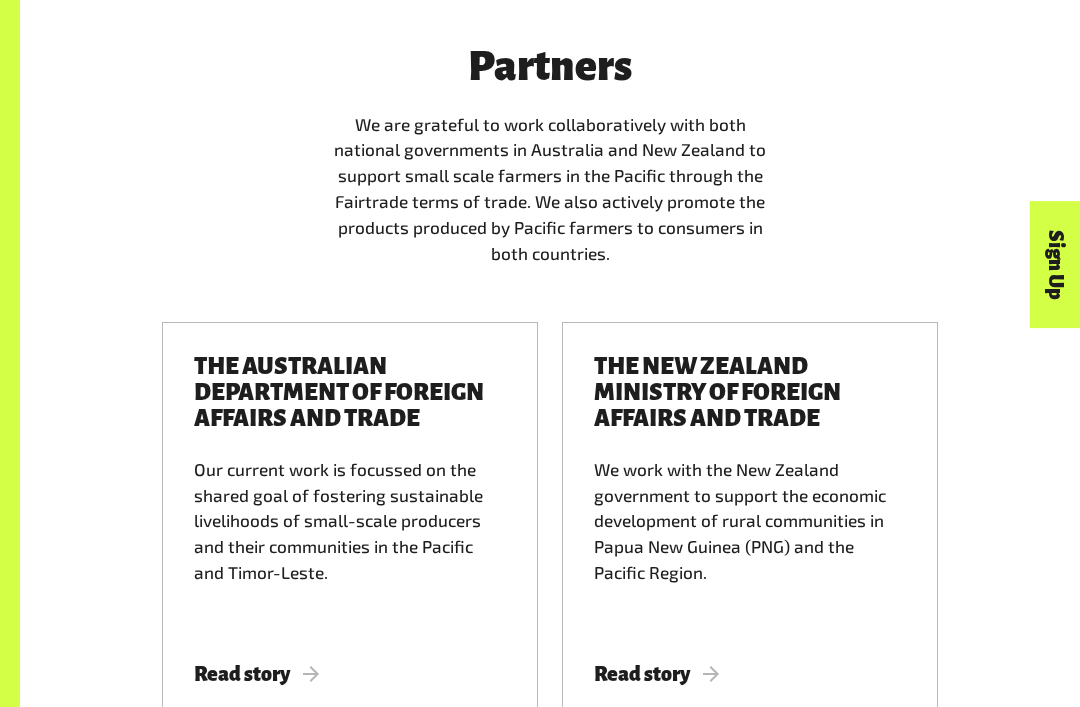 click on "Read story" at bounding box center (656, 674) 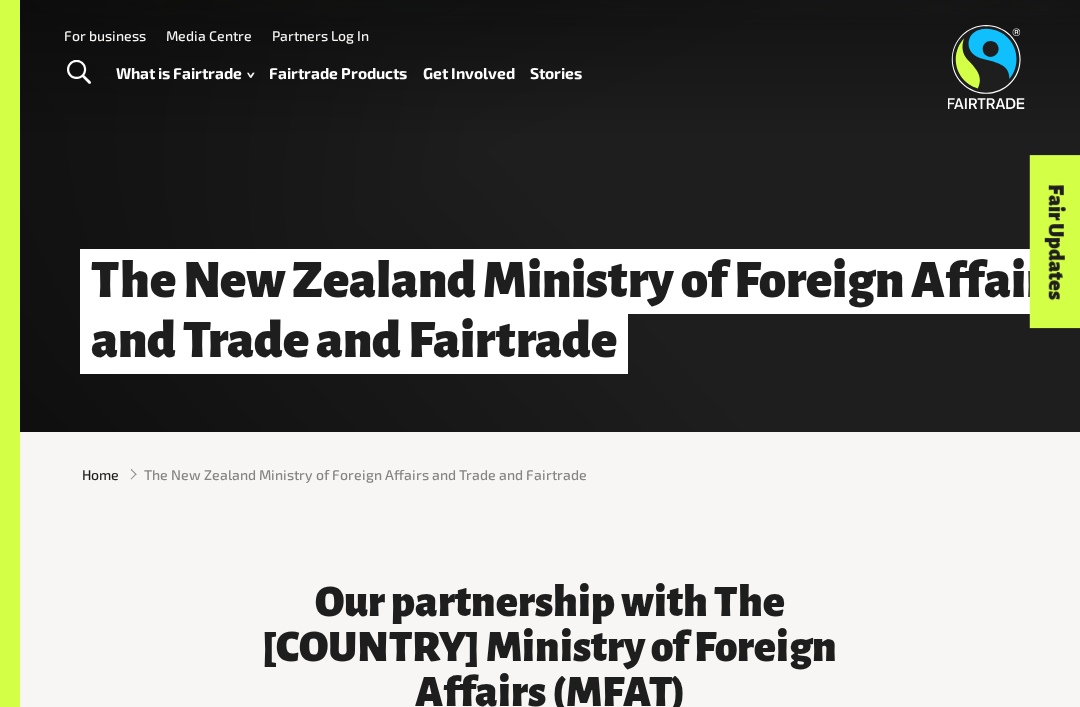 scroll, scrollTop: 0, scrollLeft: 0, axis: both 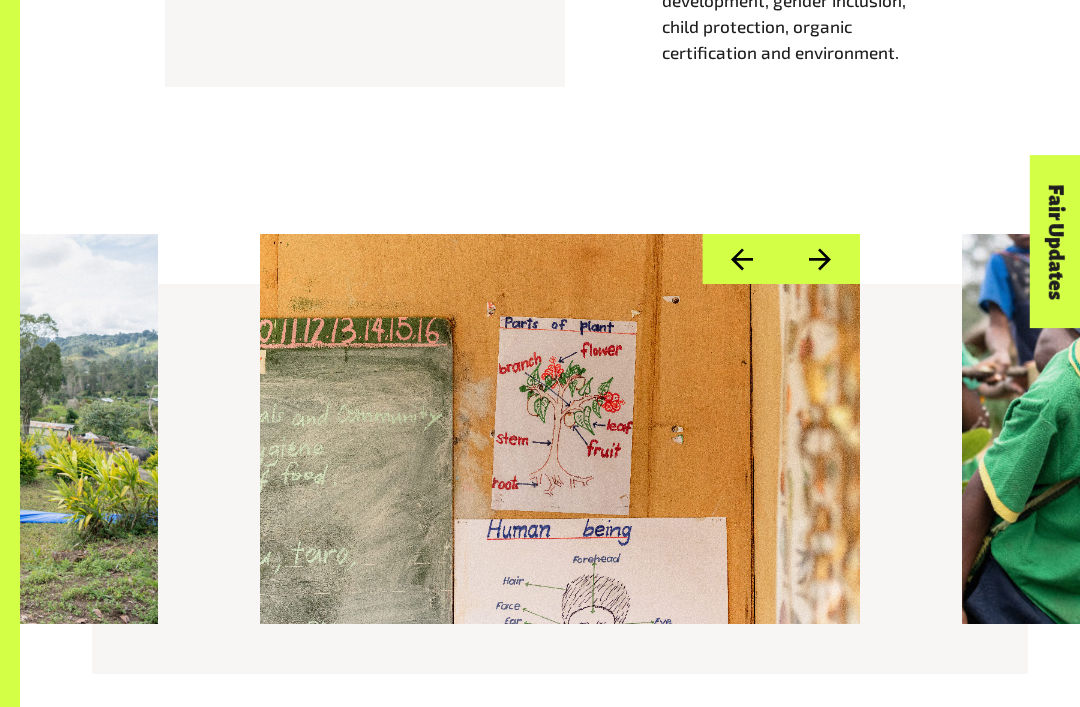 click on "Previous
Next" at bounding box center [560, 454] 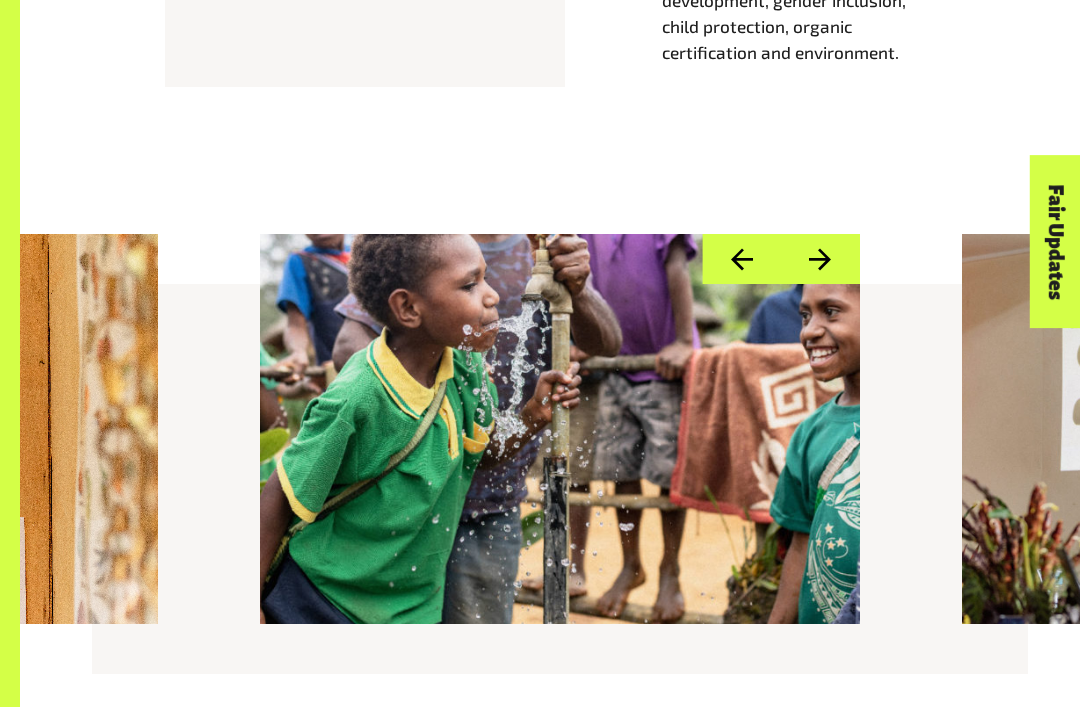 click on "Next" at bounding box center (820, 259) 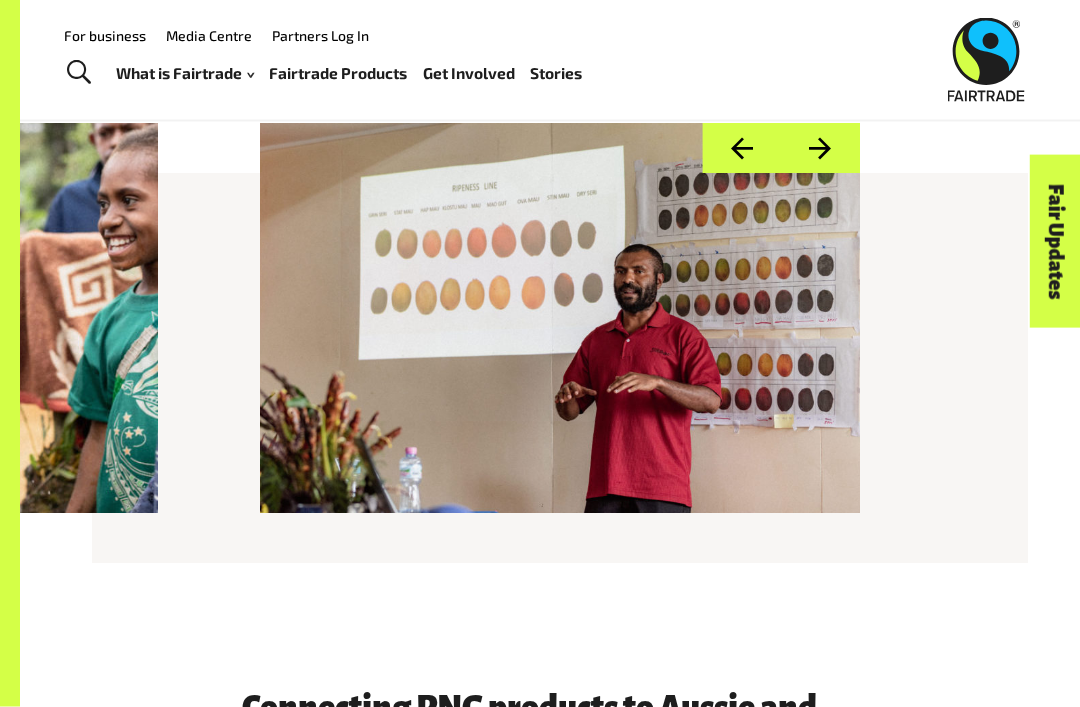 scroll, scrollTop: 2078, scrollLeft: 0, axis: vertical 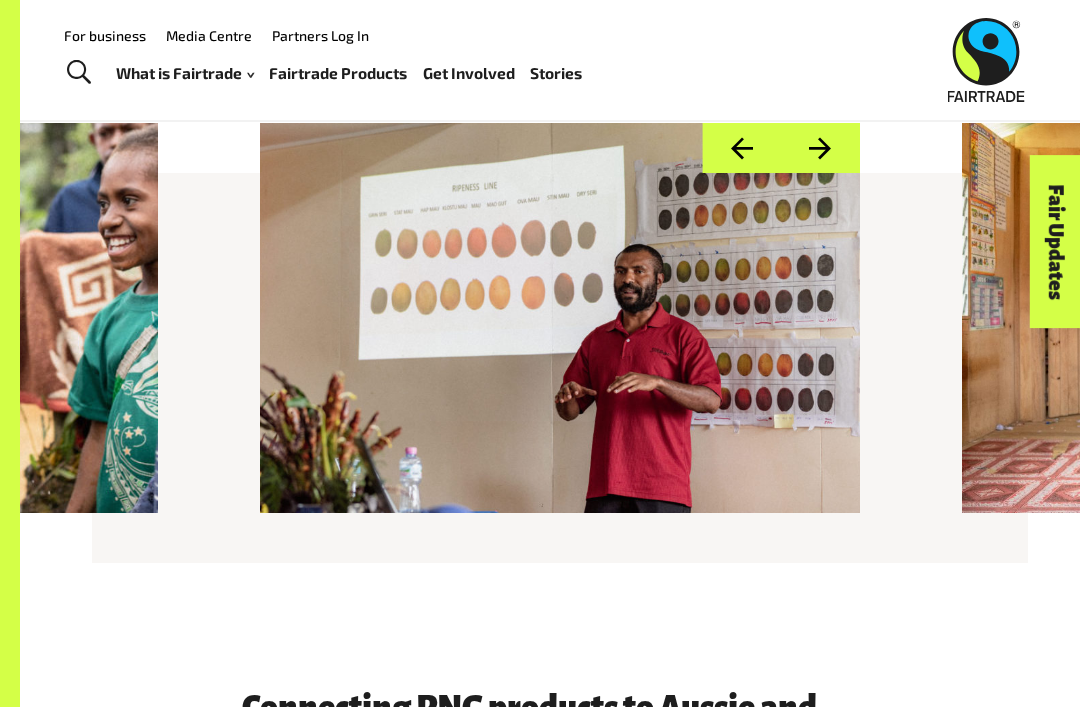 click on "Next" at bounding box center [820, 148] 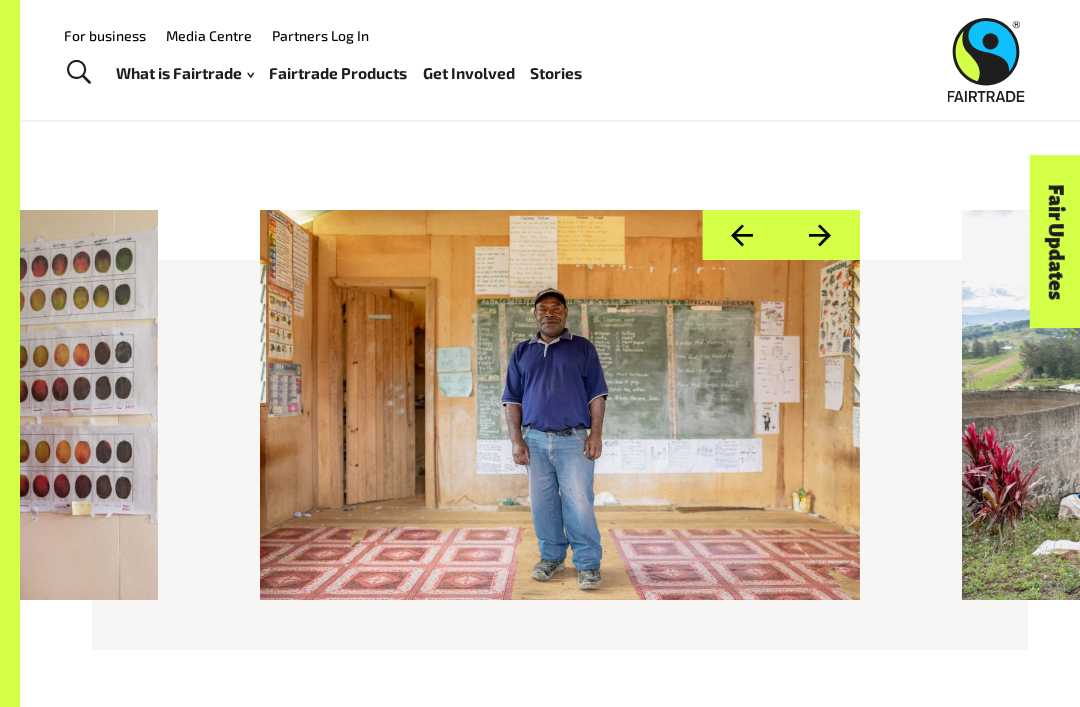 scroll, scrollTop: 1989, scrollLeft: 0, axis: vertical 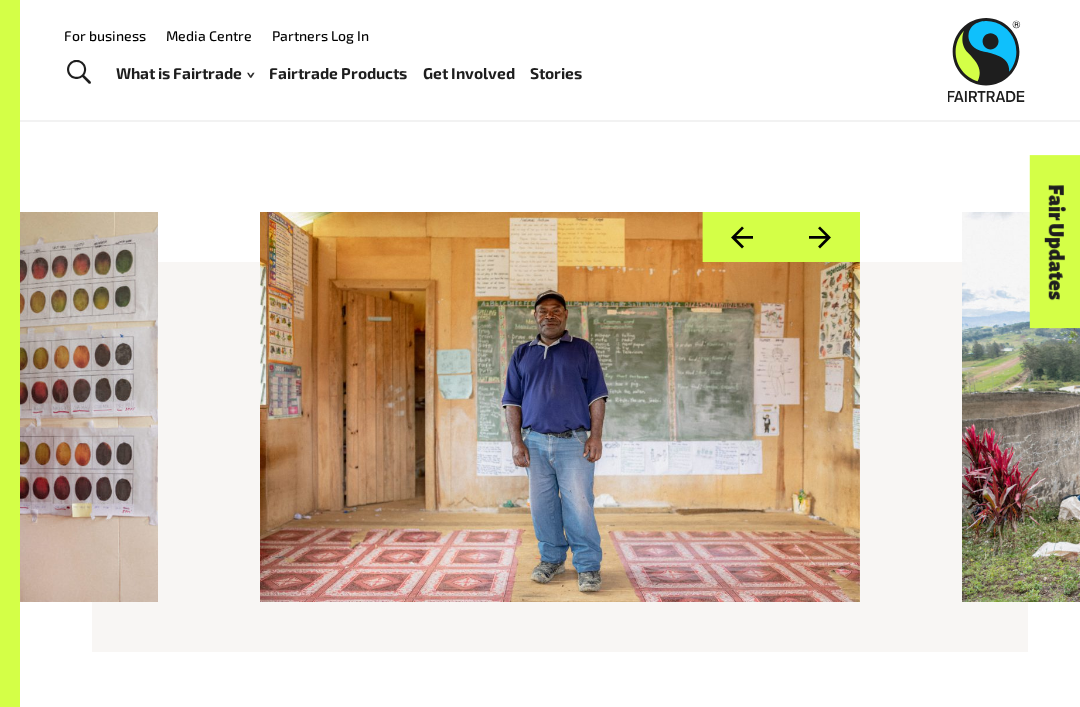 click on "Next" at bounding box center (820, 237) 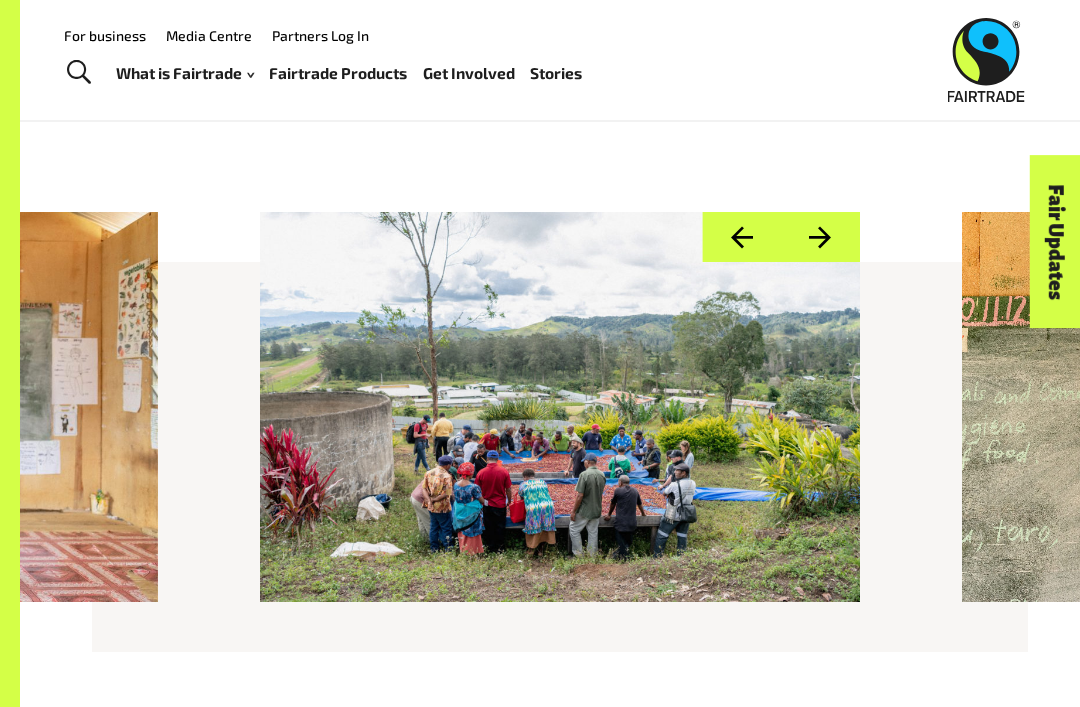 click on "Next" at bounding box center [820, 237] 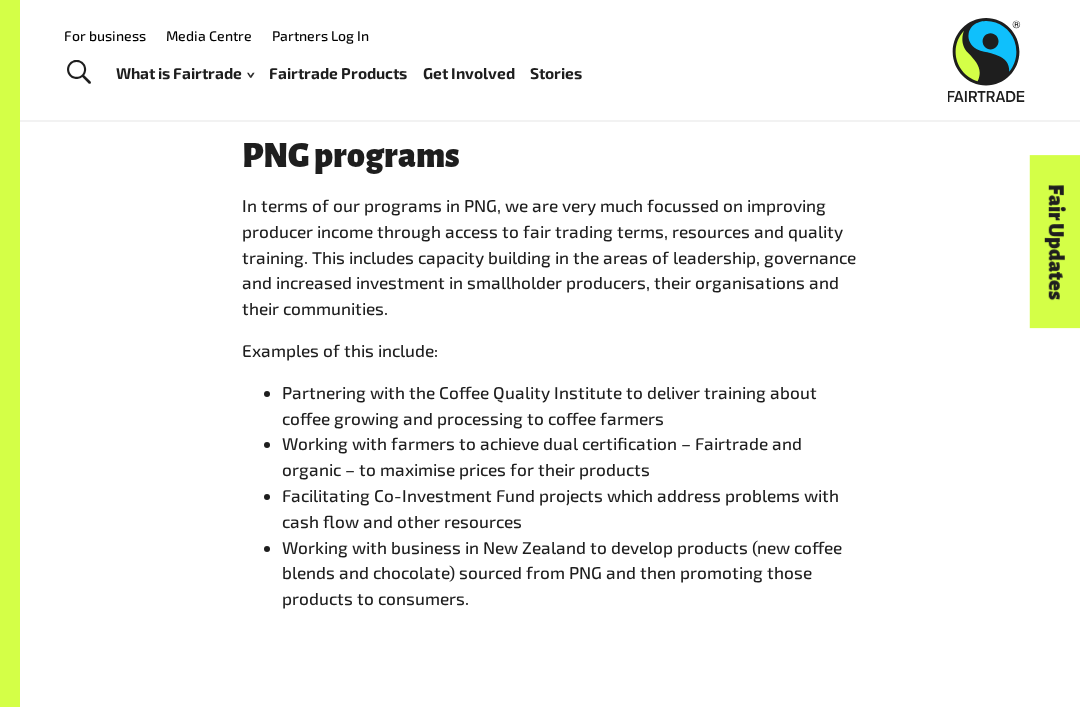 scroll, scrollTop: 3438, scrollLeft: 0, axis: vertical 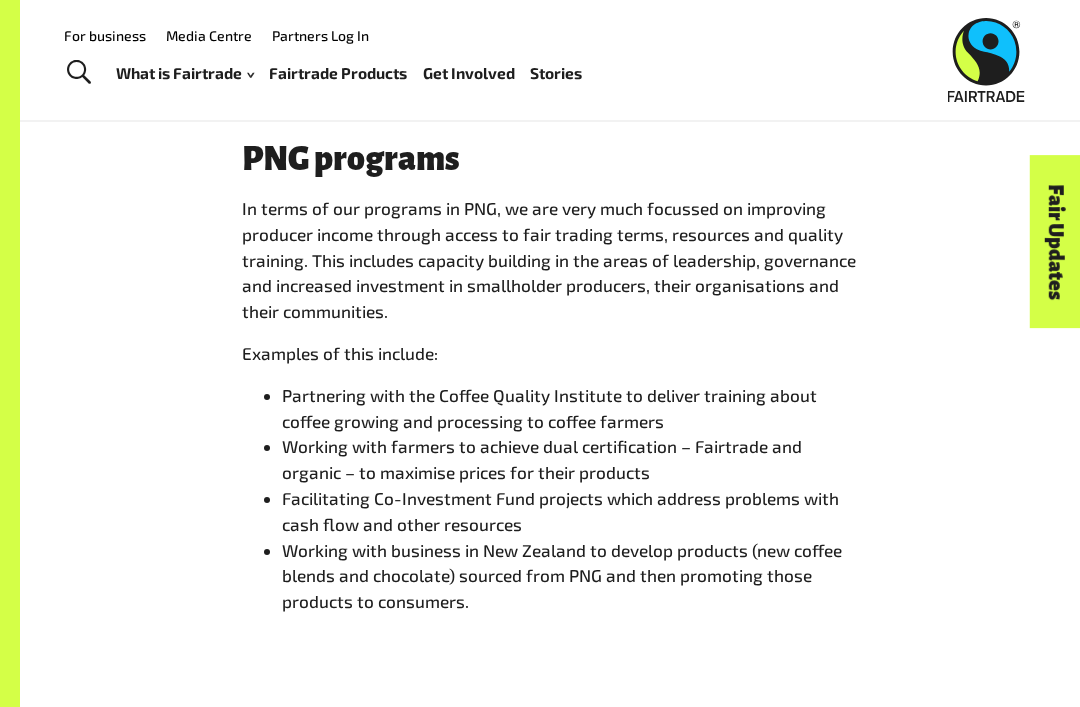 click on "Facebook Twitter Email Share" at bounding box center (550, 777) 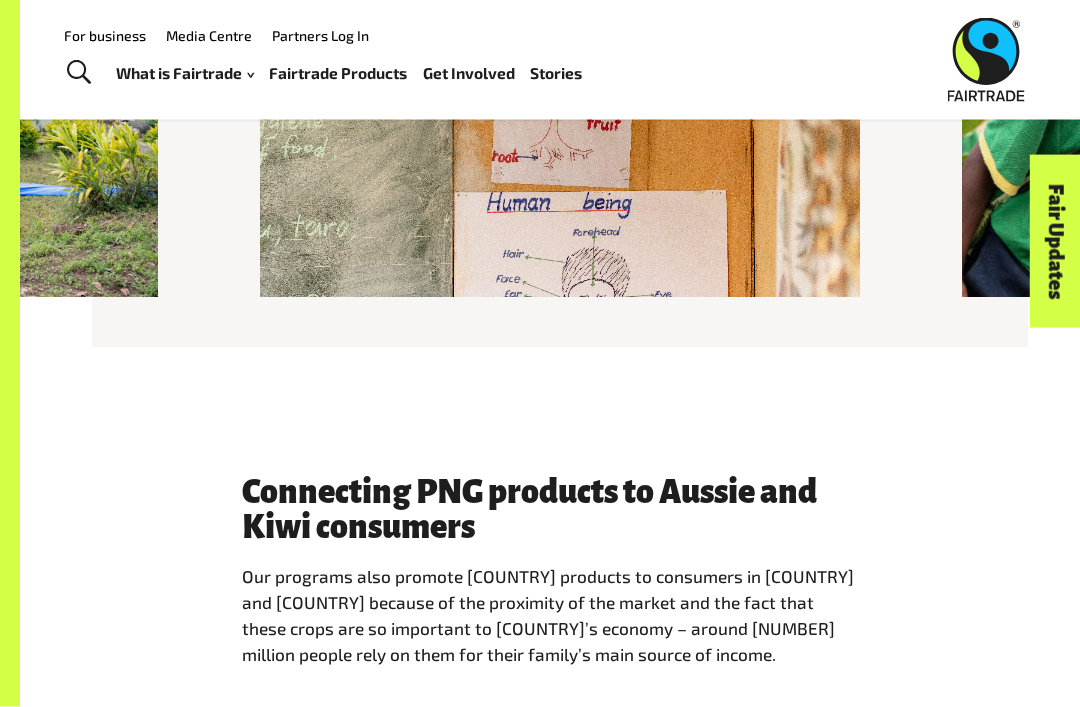 scroll, scrollTop: 2260, scrollLeft: 0, axis: vertical 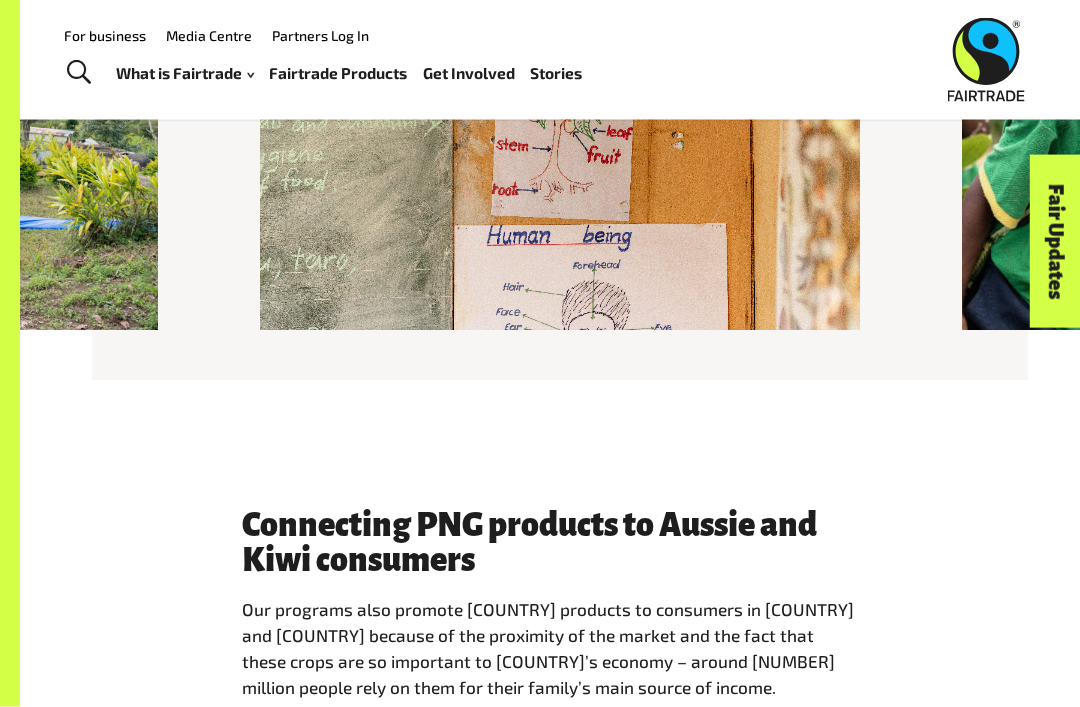 click on "Fairtrade Products" at bounding box center (338, 73) 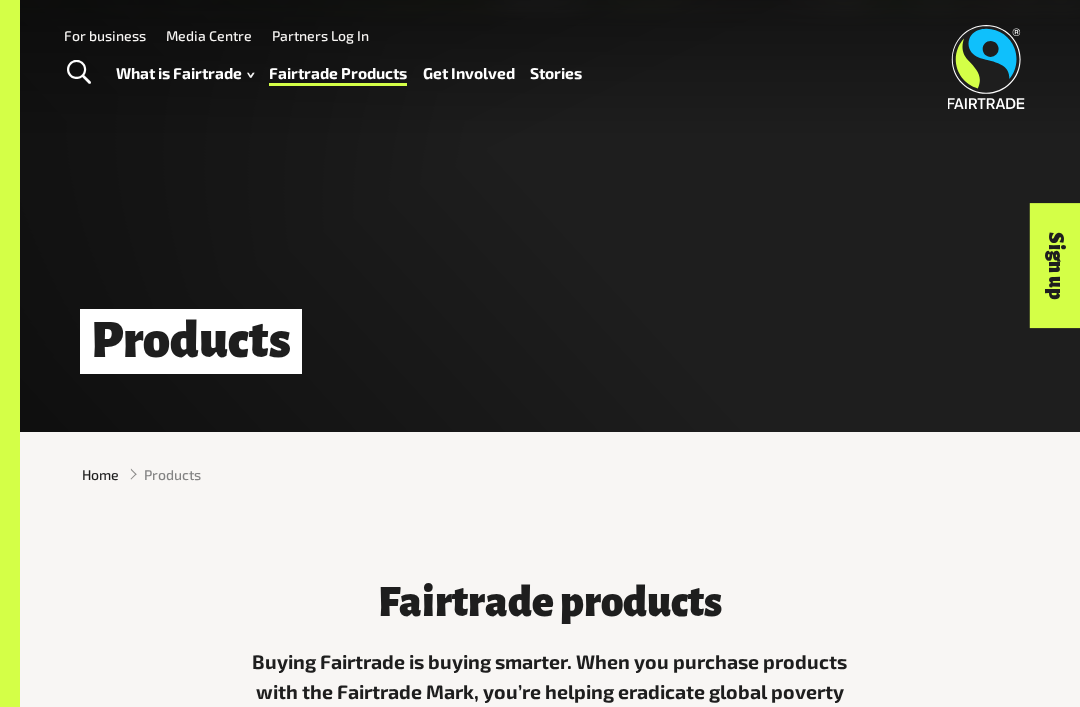 scroll, scrollTop: 0, scrollLeft: 0, axis: both 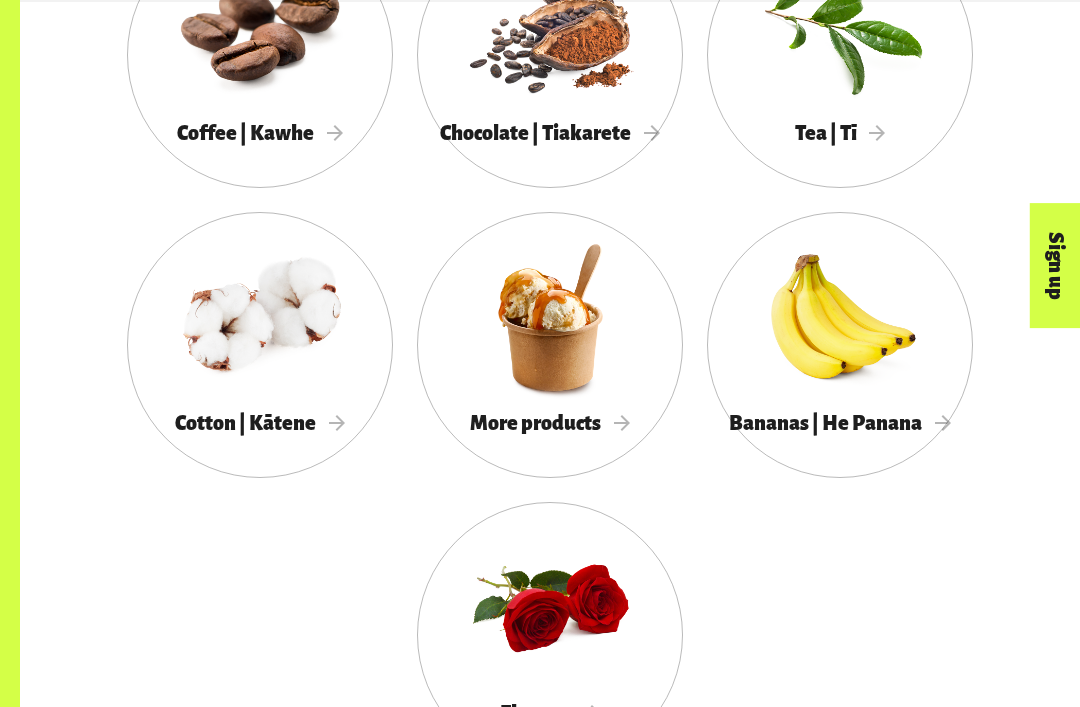 click at bounding box center (550, 317) 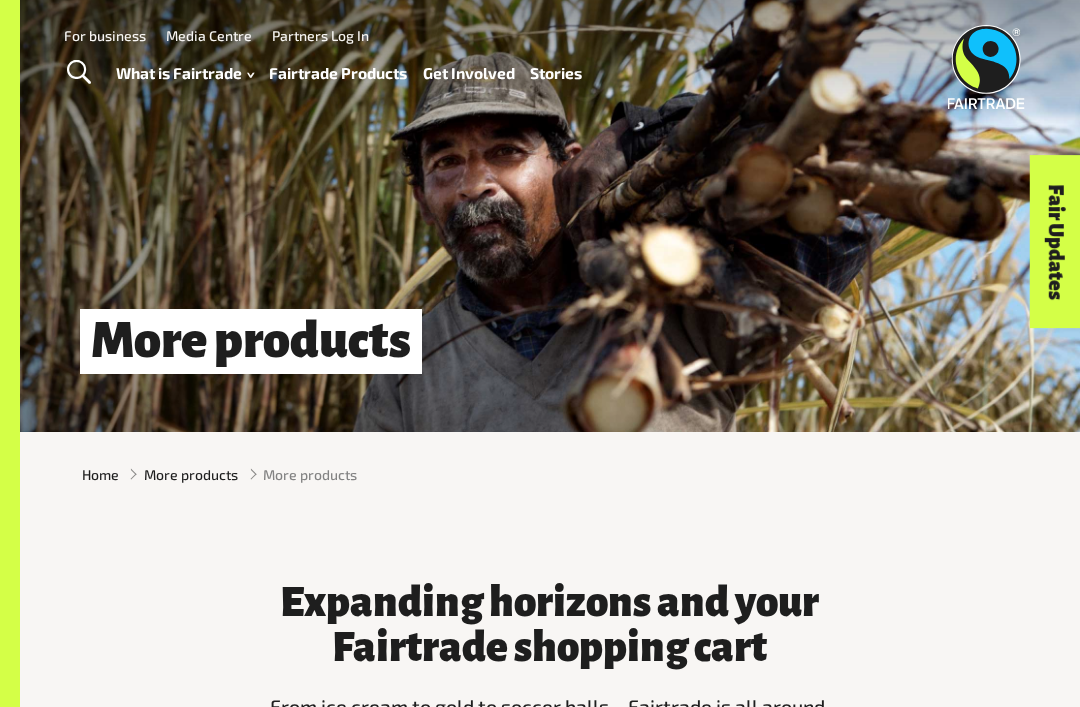 scroll, scrollTop: 0, scrollLeft: 0, axis: both 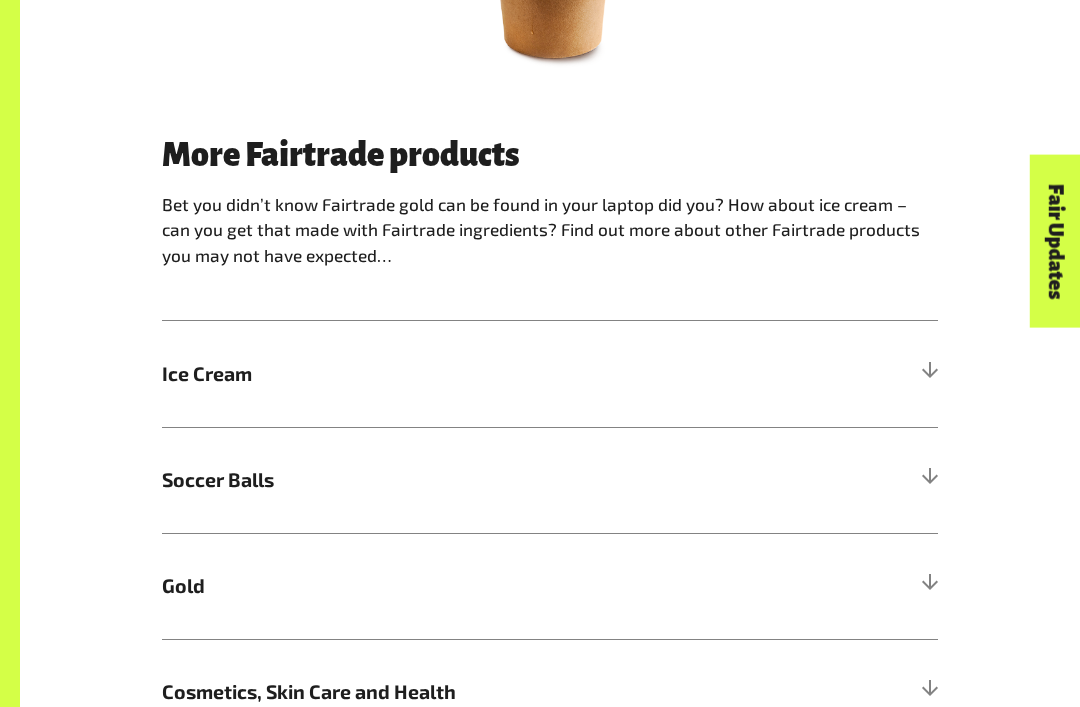 click on "Ice Cream" at bounding box center (550, 375) 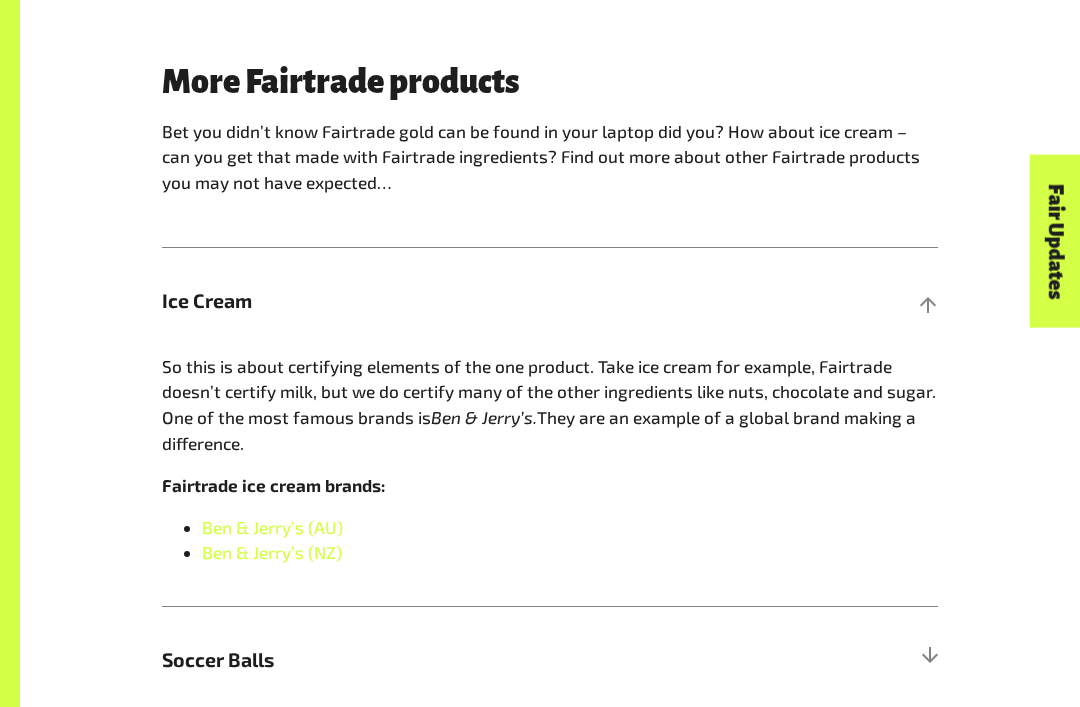 scroll, scrollTop: 1015, scrollLeft: 0, axis: vertical 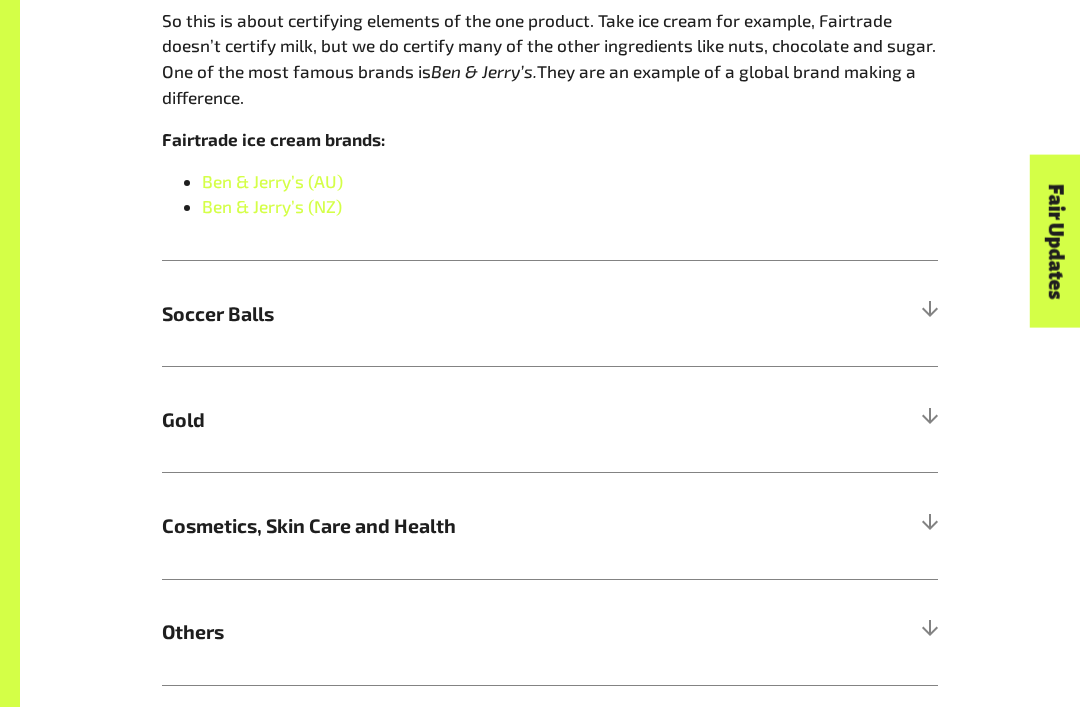 click on "Soccer Balls" at bounding box center [550, 314] 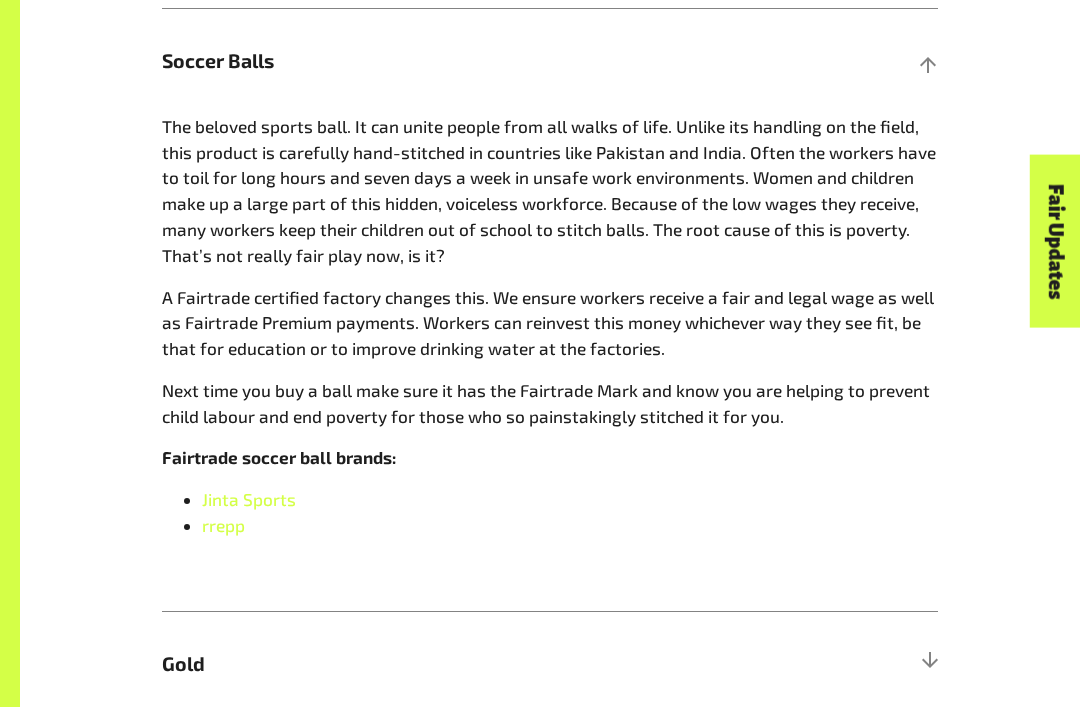 scroll, scrollTop: 1361, scrollLeft: 0, axis: vertical 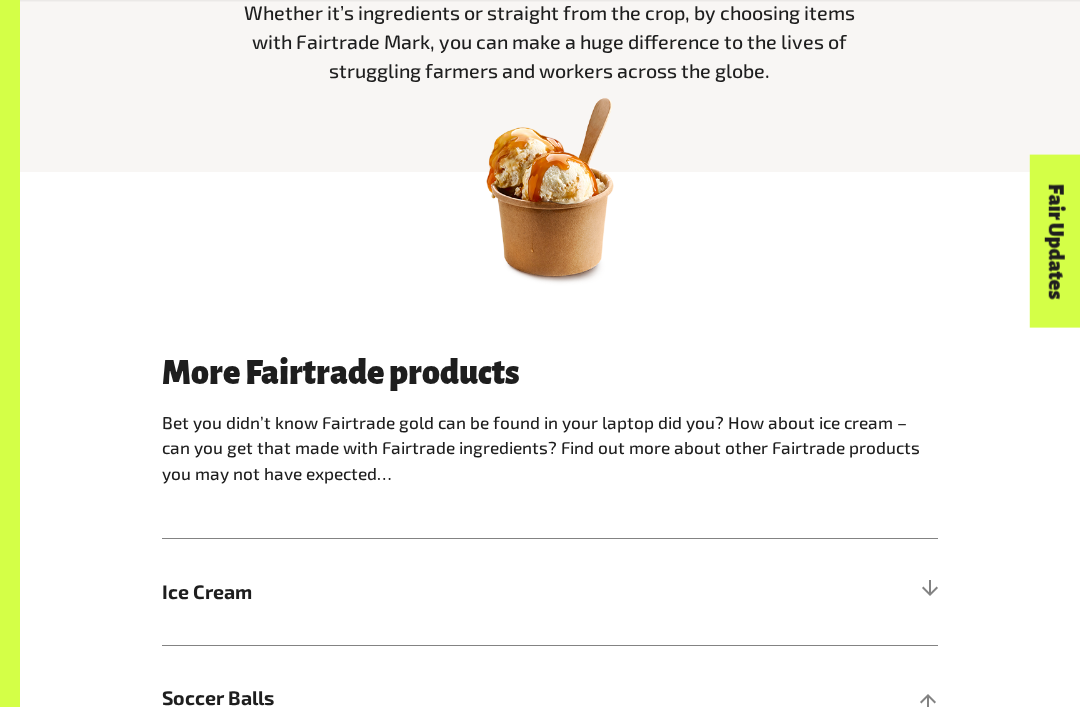 click at bounding box center [929, 593] 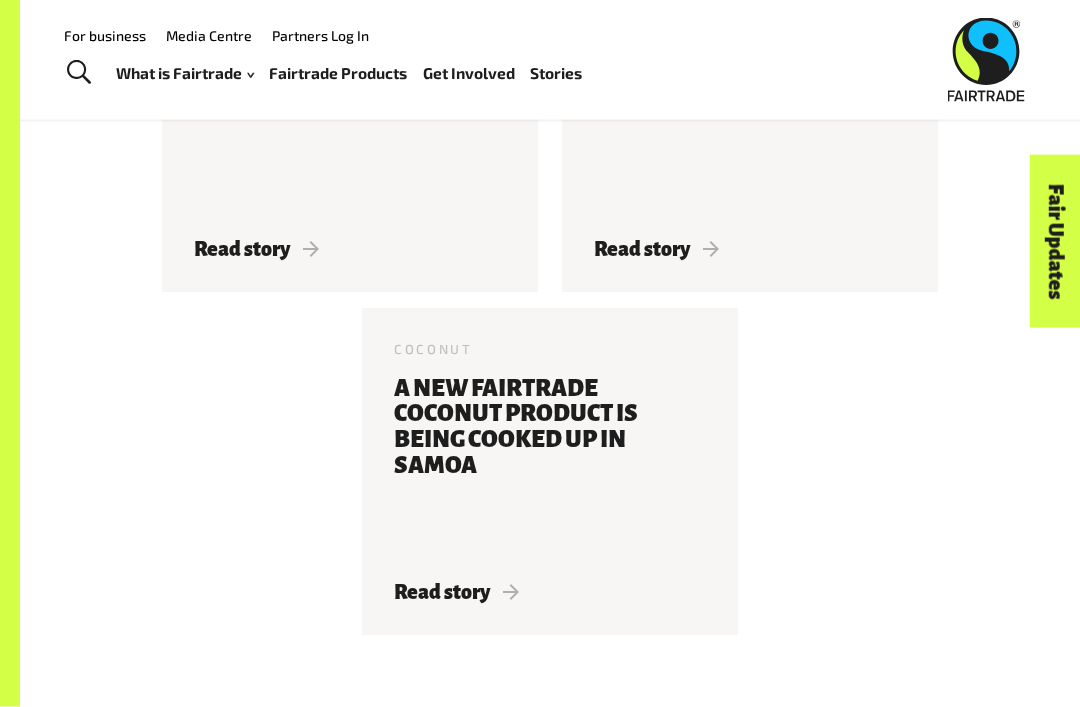scroll, scrollTop: 2936, scrollLeft: 0, axis: vertical 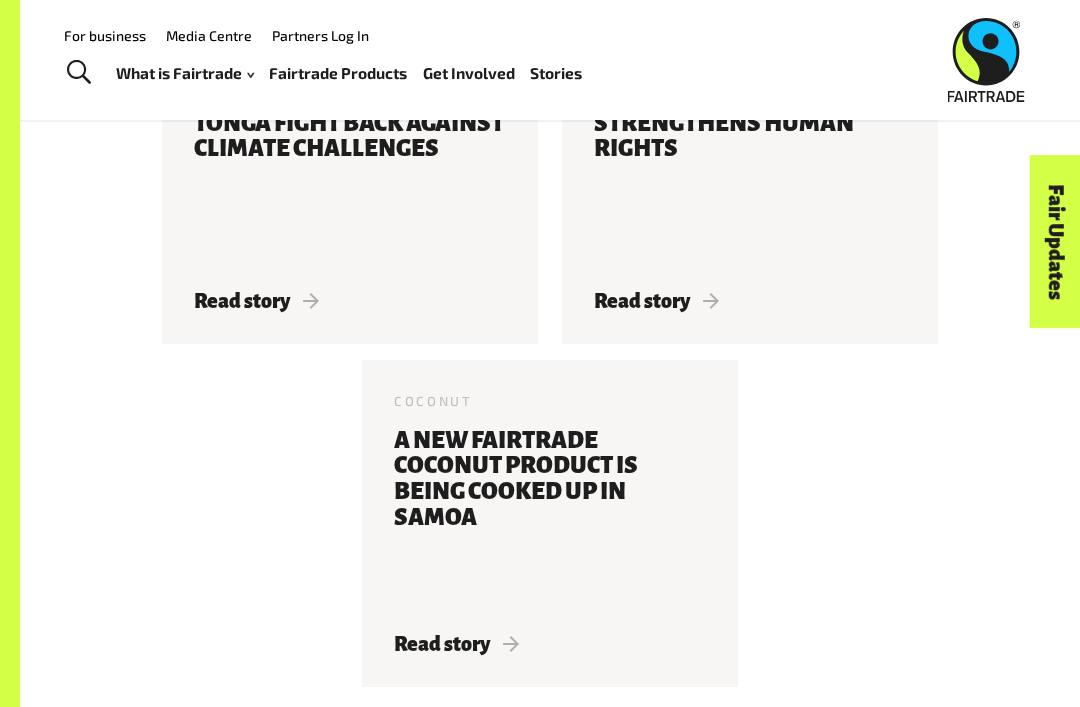 click on "Fairtrade stories from around the world!
Climate Change, Other
2 Dec 2019
Vanilla farmers in Tonga fight back against climate challenges
Read story
Gender Equality, Global Issues
11 Dec 2018
Six Ways Fairtrade Strengthens Human Rights
Read story
Coconut
20 Sep 2018
A New Fairtrade Coconut Product Is Being Cooked up In Samoa
Read story" at bounding box center (550, 318) 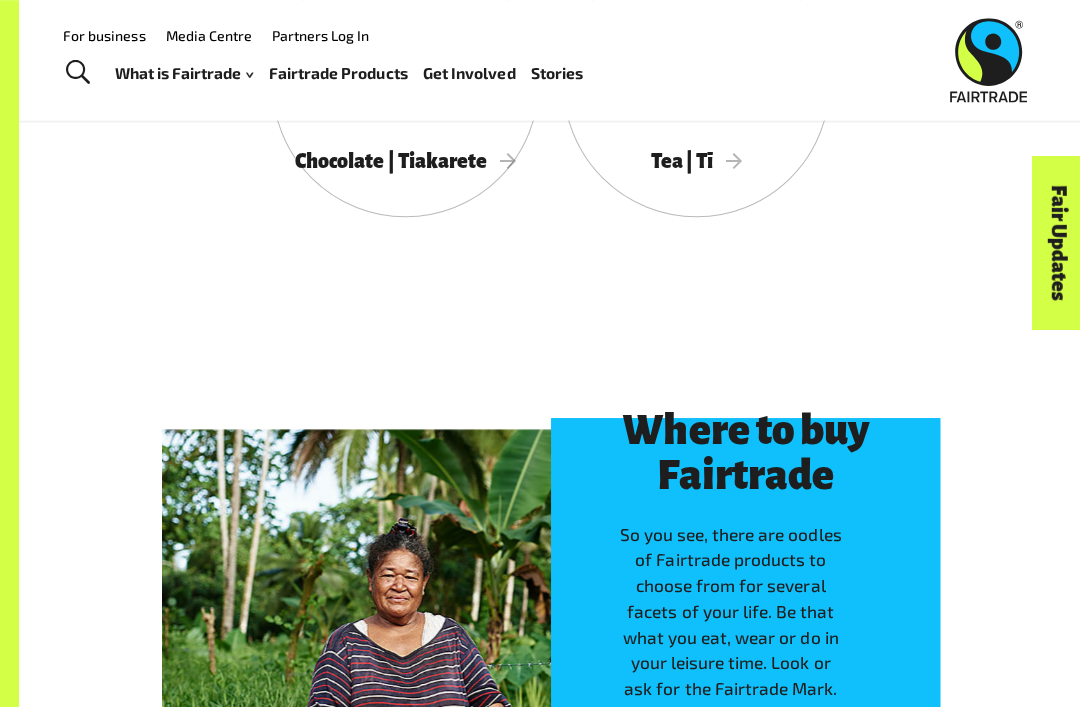 scroll, scrollTop: 3894, scrollLeft: 0, axis: vertical 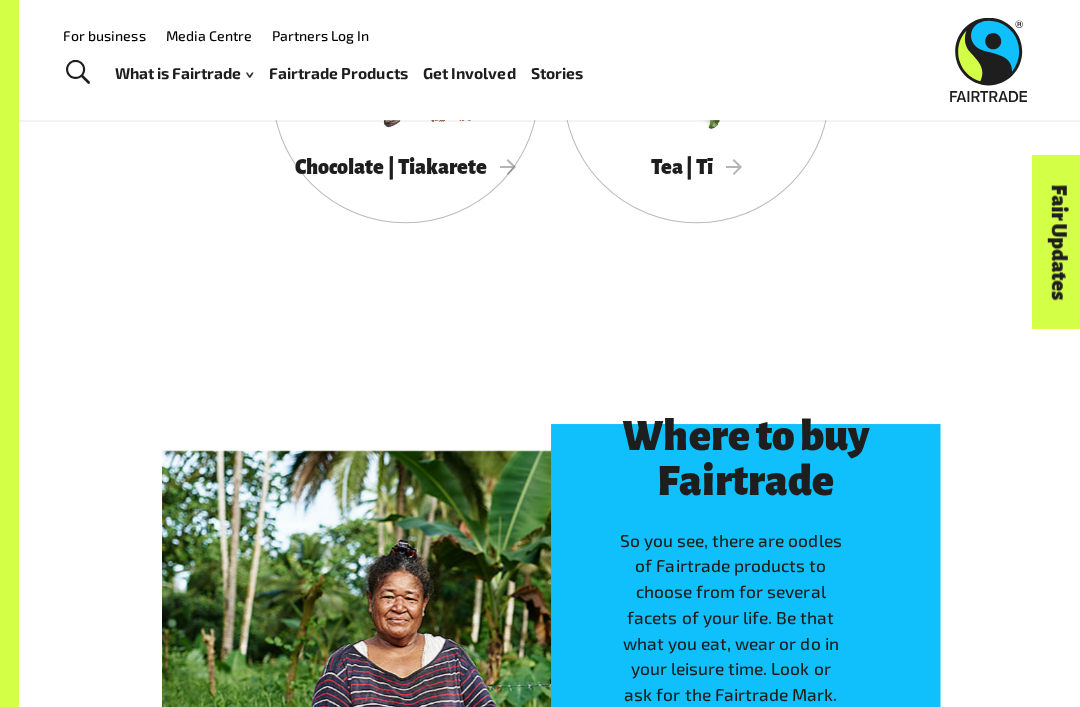 click on "For business" at bounding box center [105, 35] 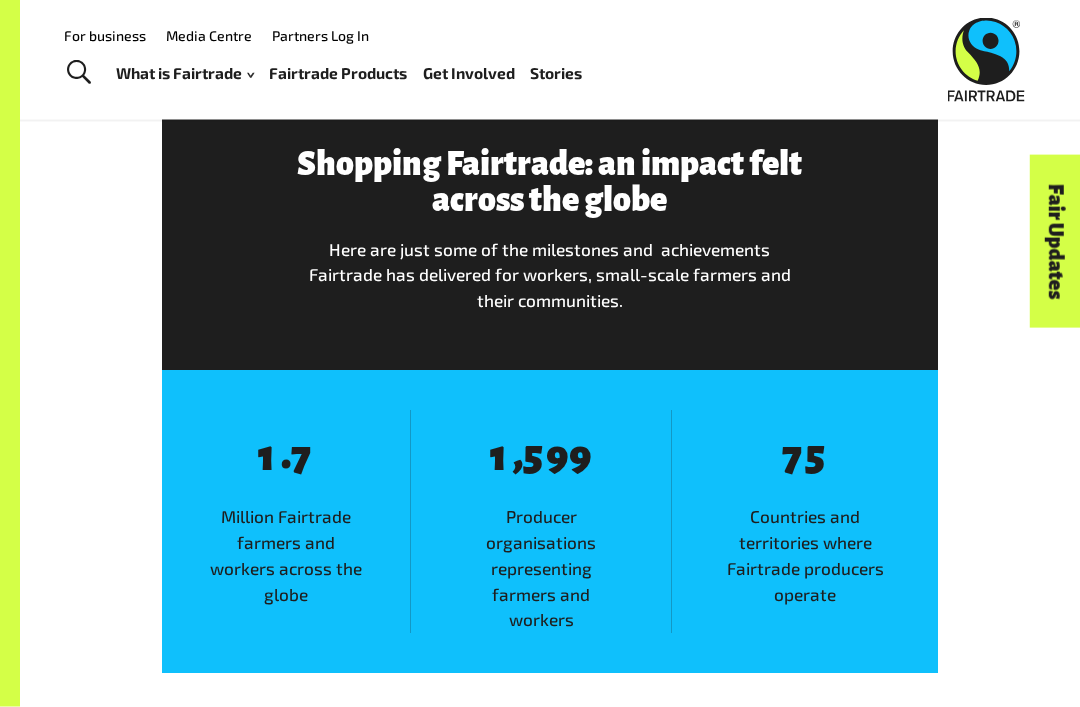 scroll, scrollTop: 2068, scrollLeft: 0, axis: vertical 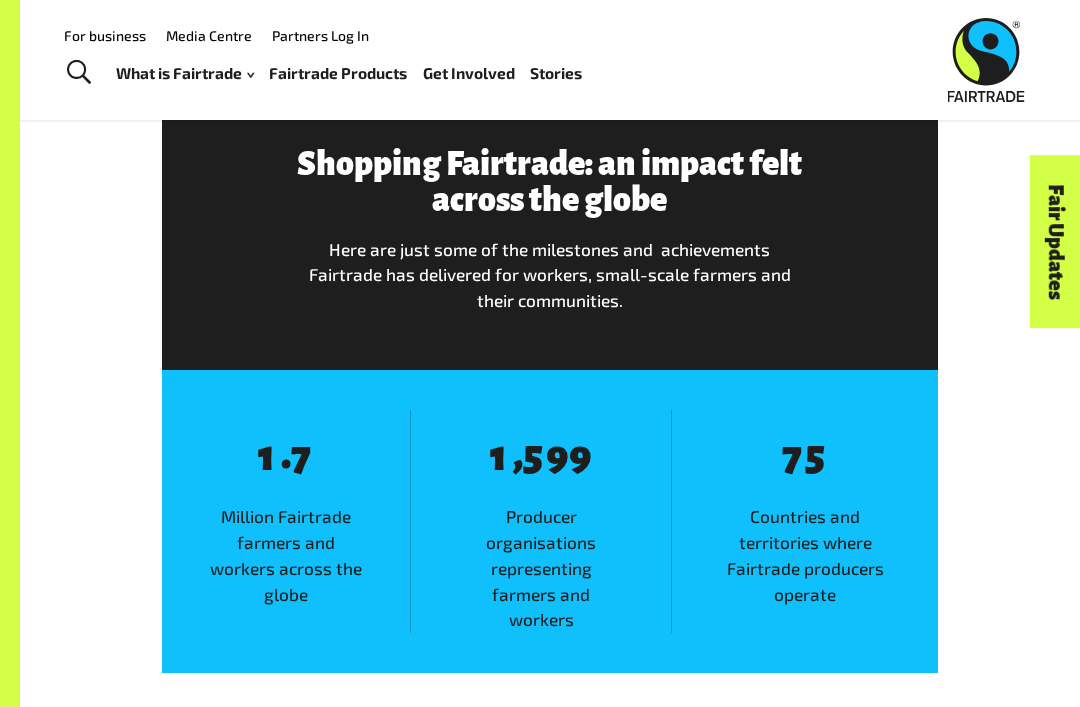 click on "Menu
For business
Media Centre
Partners Log In
What is Fairtrade
How Fairtrade works
Where Fairtrade works
Fast facts
Who we are
Reports
Fairtrade Products
Get Involved
Fairtrade Fortnight 2025
Fairtrade Supporting Workplaces
2025 Fairtrade Supporting Workplaces
Stories" at bounding box center (540, 60) 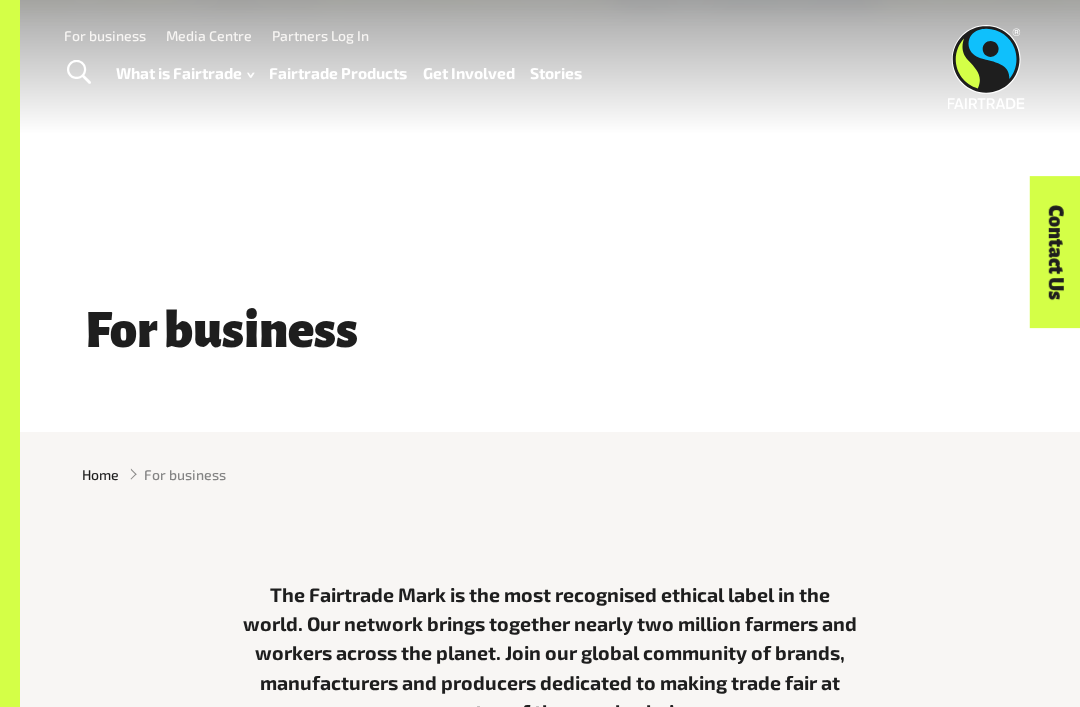 scroll, scrollTop: 0, scrollLeft: 0, axis: both 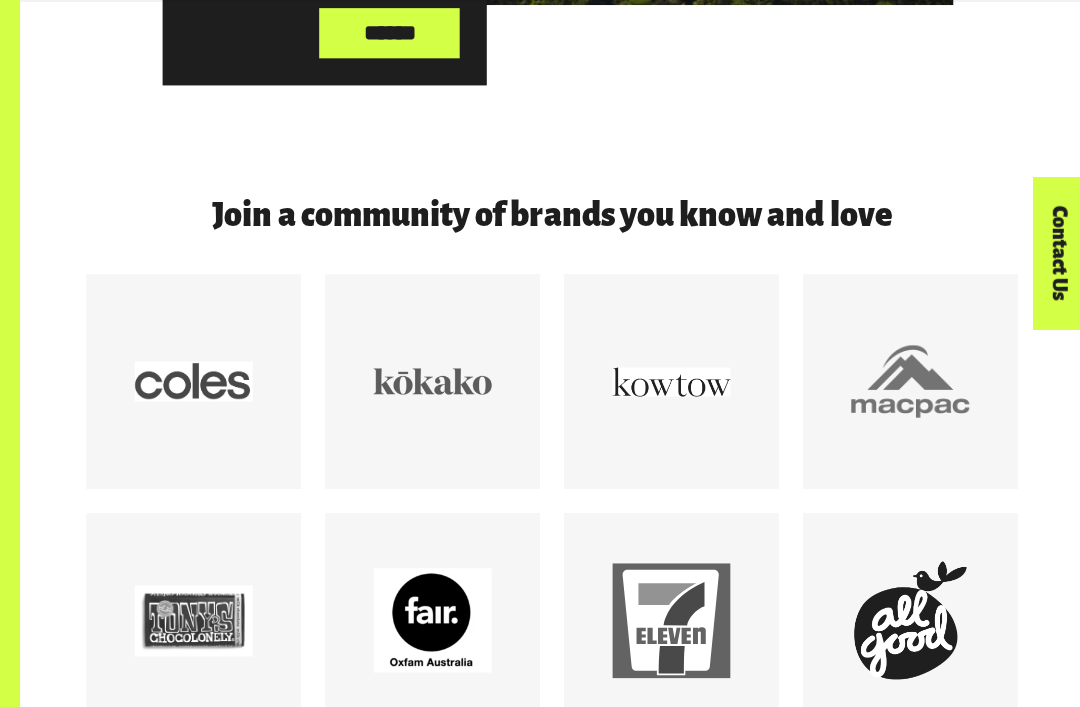 click at bounding box center (431, 380) 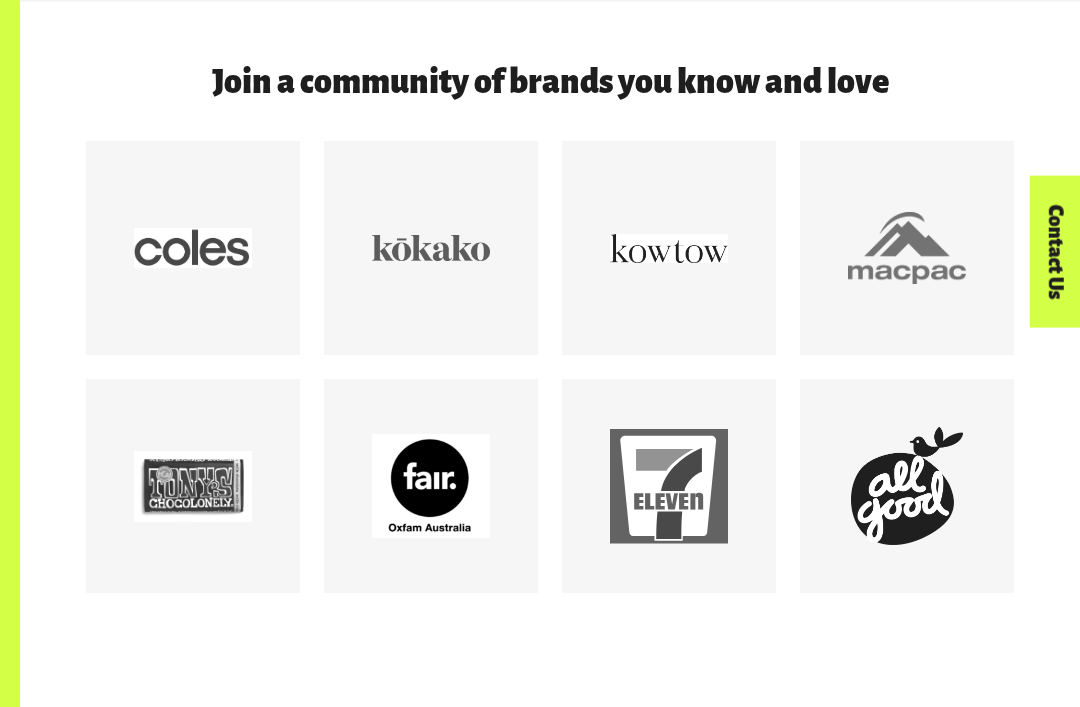 scroll, scrollTop: 3118, scrollLeft: 0, axis: vertical 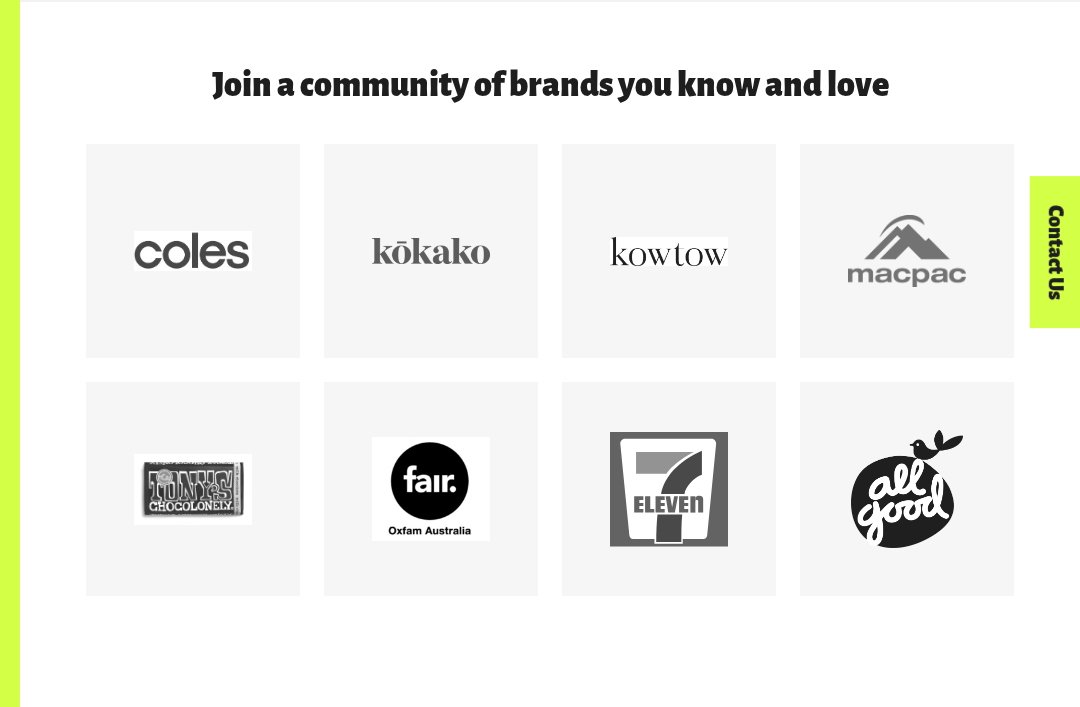 click at bounding box center [669, 489] 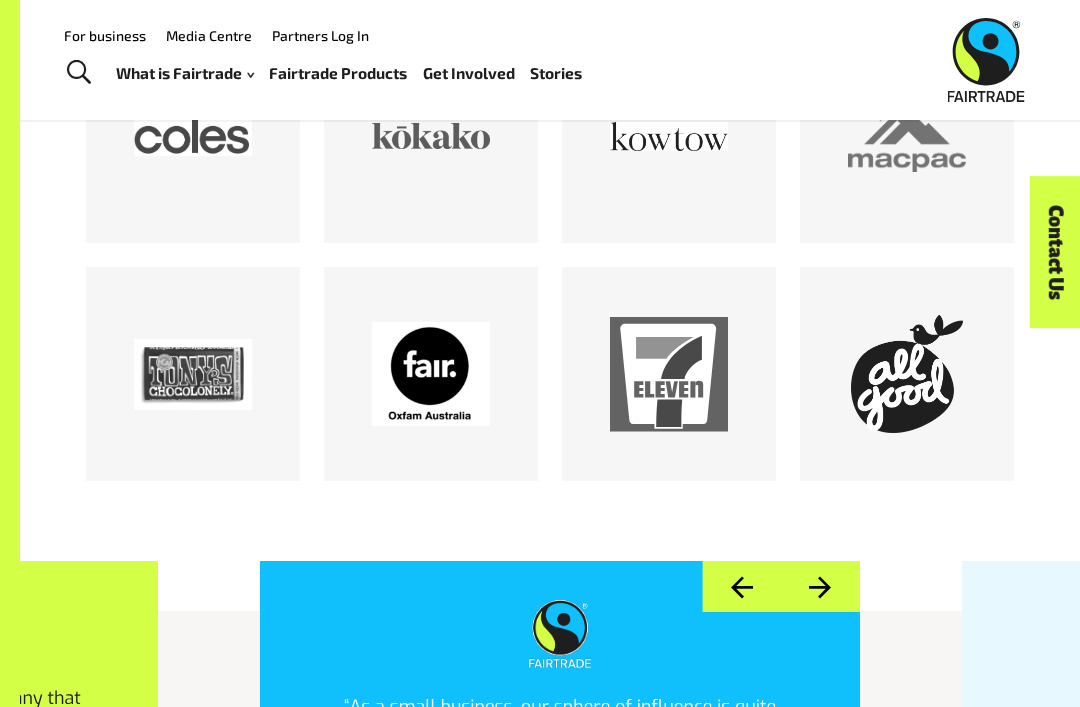 scroll, scrollTop: 3216, scrollLeft: 0, axis: vertical 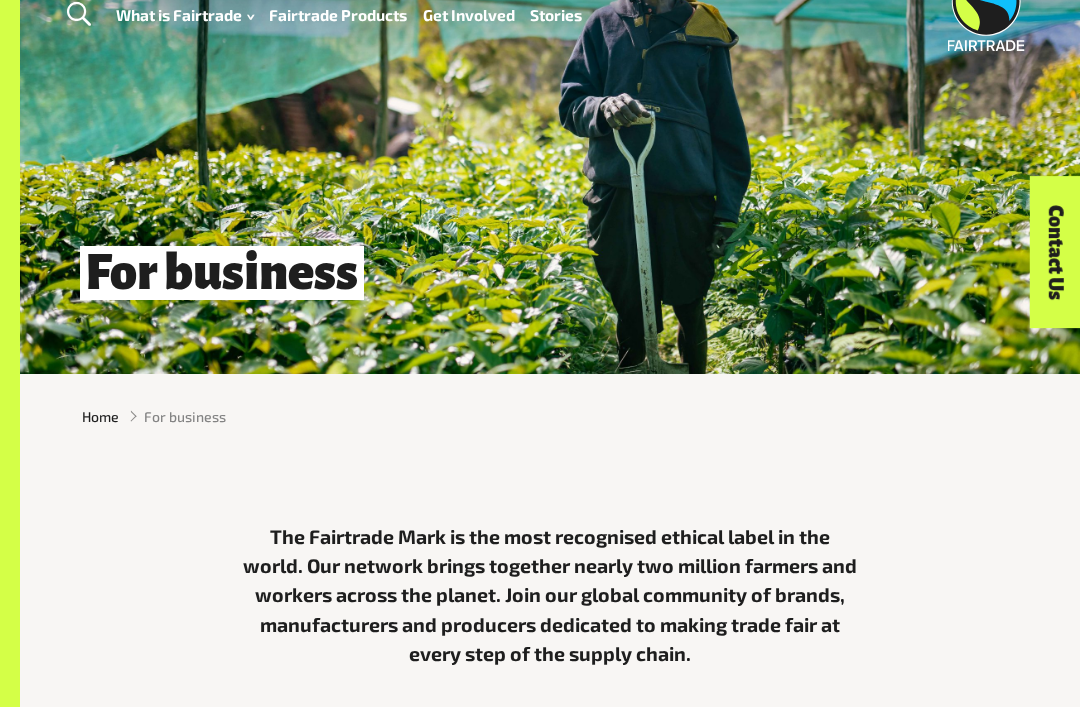 click on "Fairtrade Products" at bounding box center (338, 15) 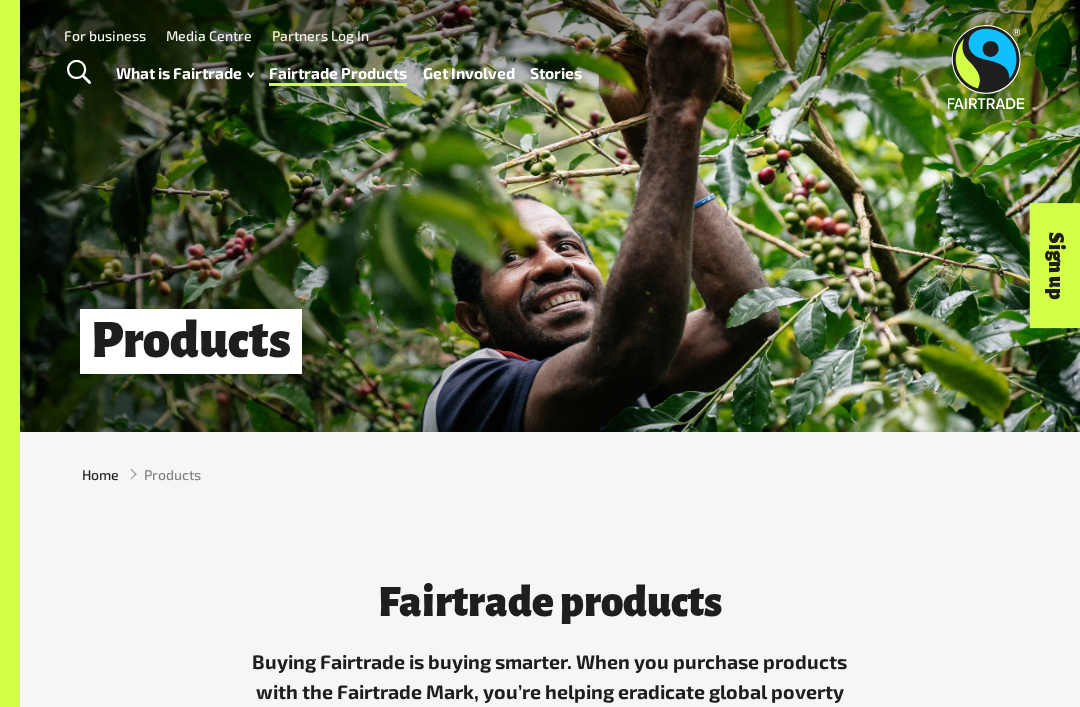 scroll, scrollTop: 0, scrollLeft: 0, axis: both 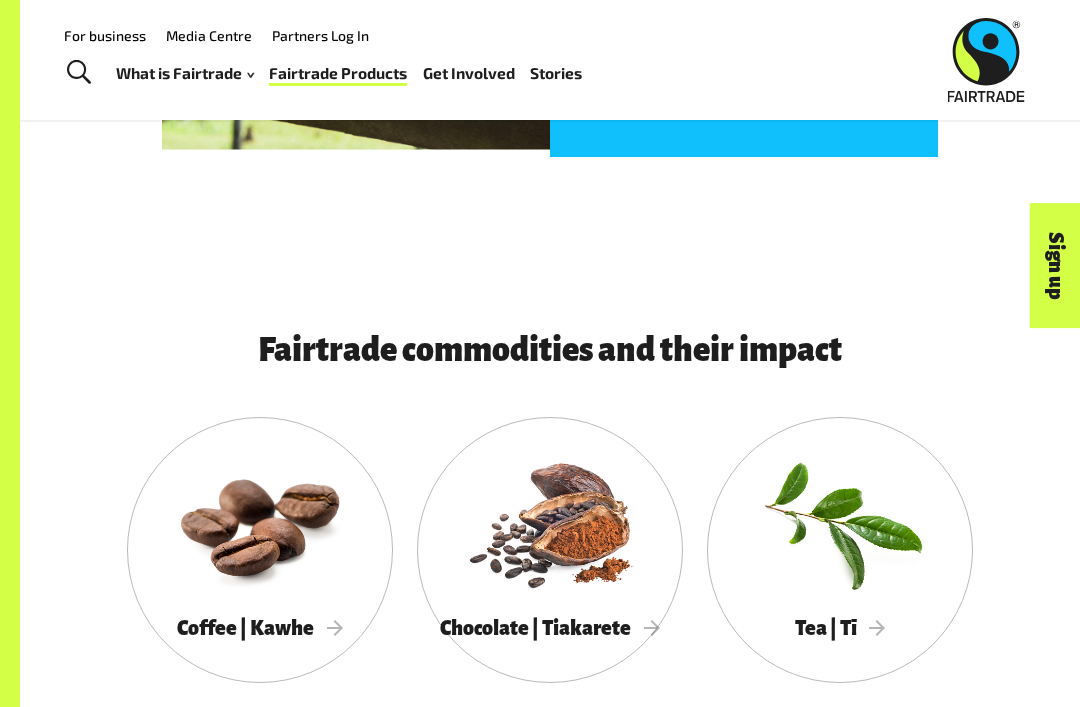 click on "For business" at bounding box center (105, 35) 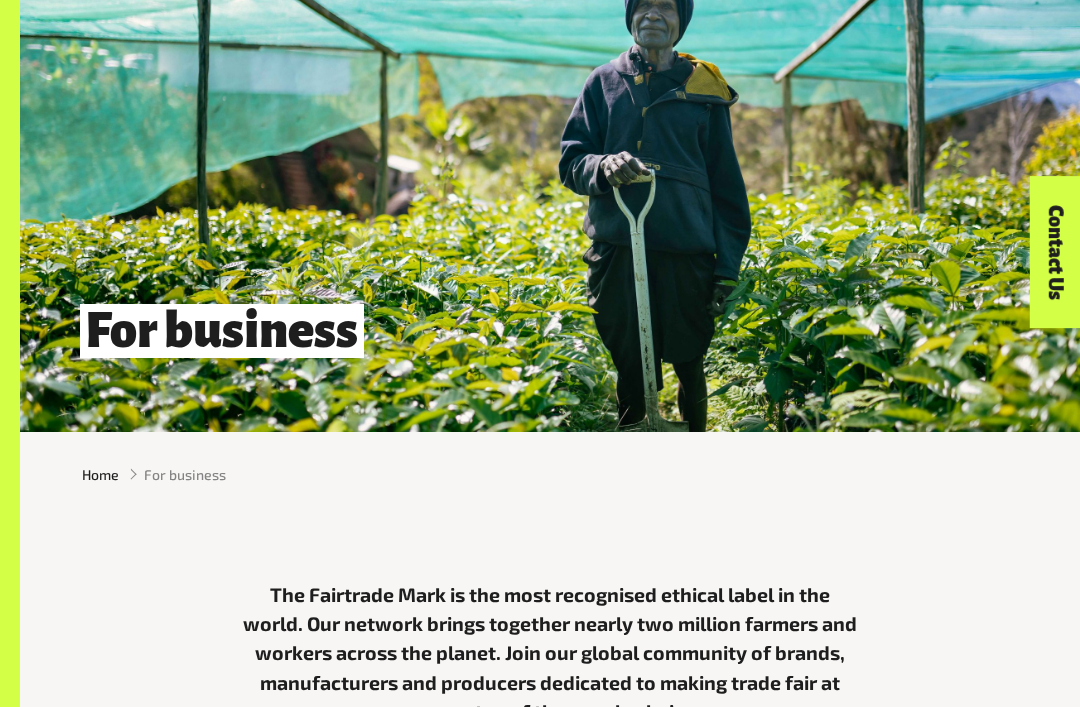 scroll, scrollTop: 463, scrollLeft: 0, axis: vertical 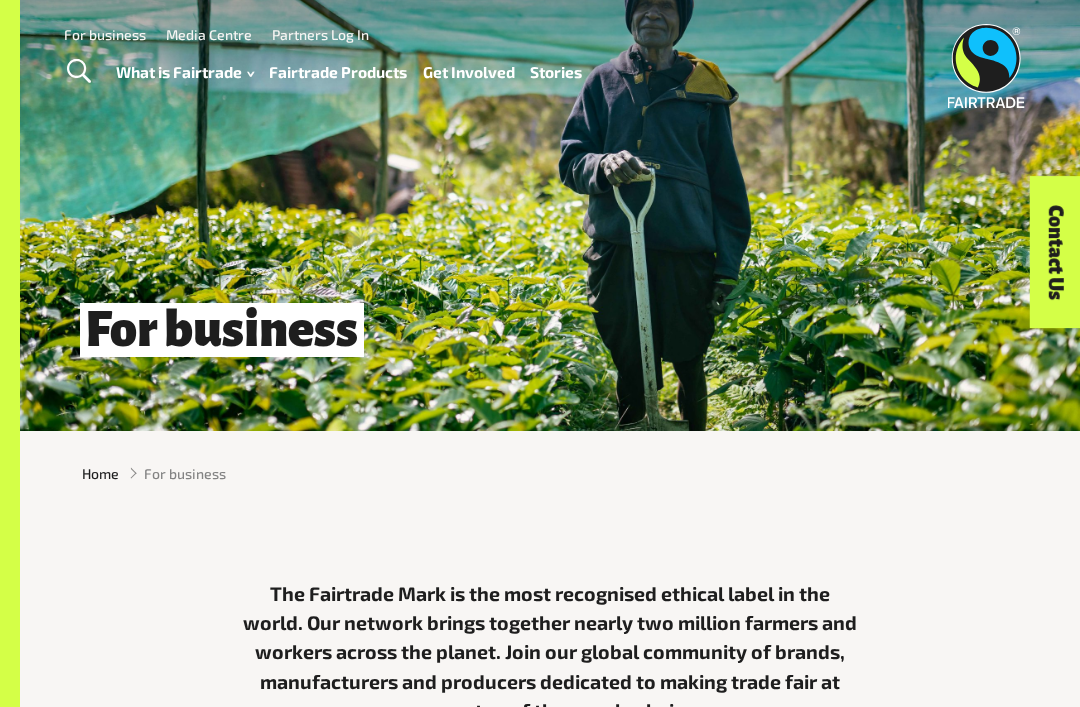 click on "Fairtrade Products" at bounding box center [338, 72] 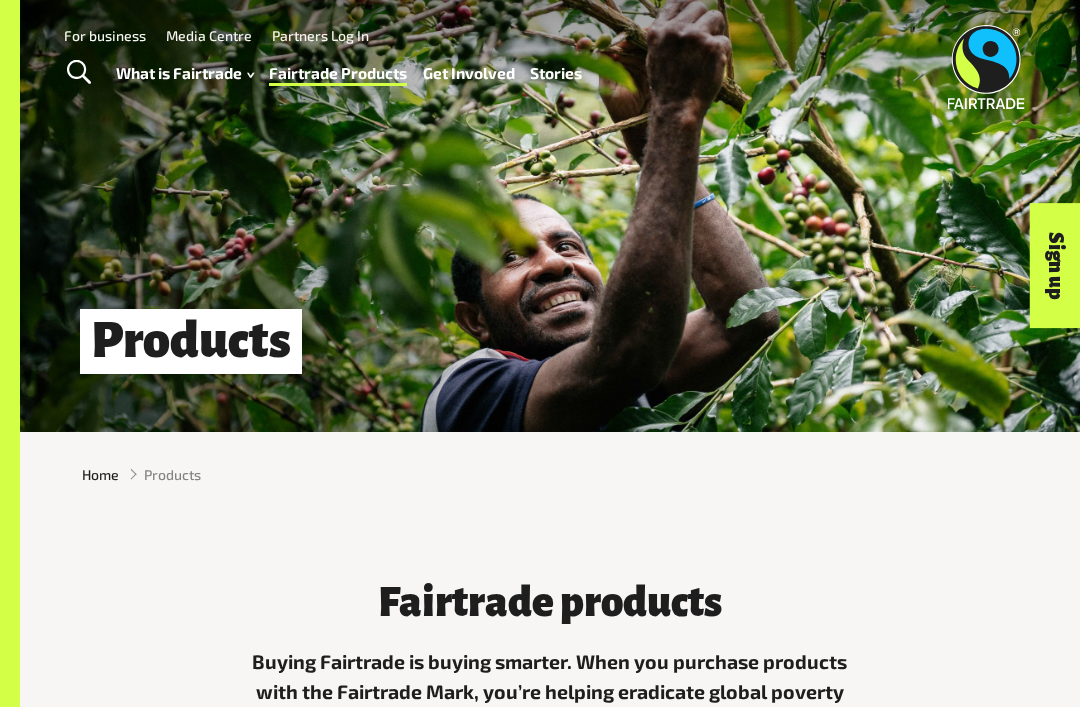 scroll, scrollTop: 0, scrollLeft: 0, axis: both 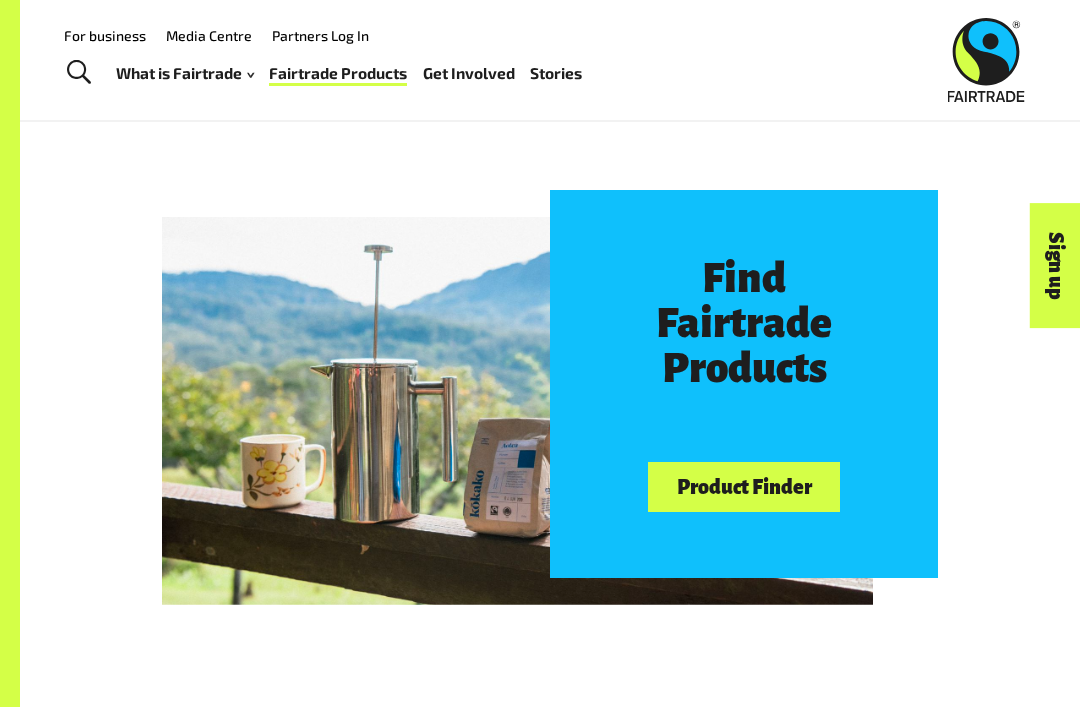 click on "Product Finder" at bounding box center (744, 487) 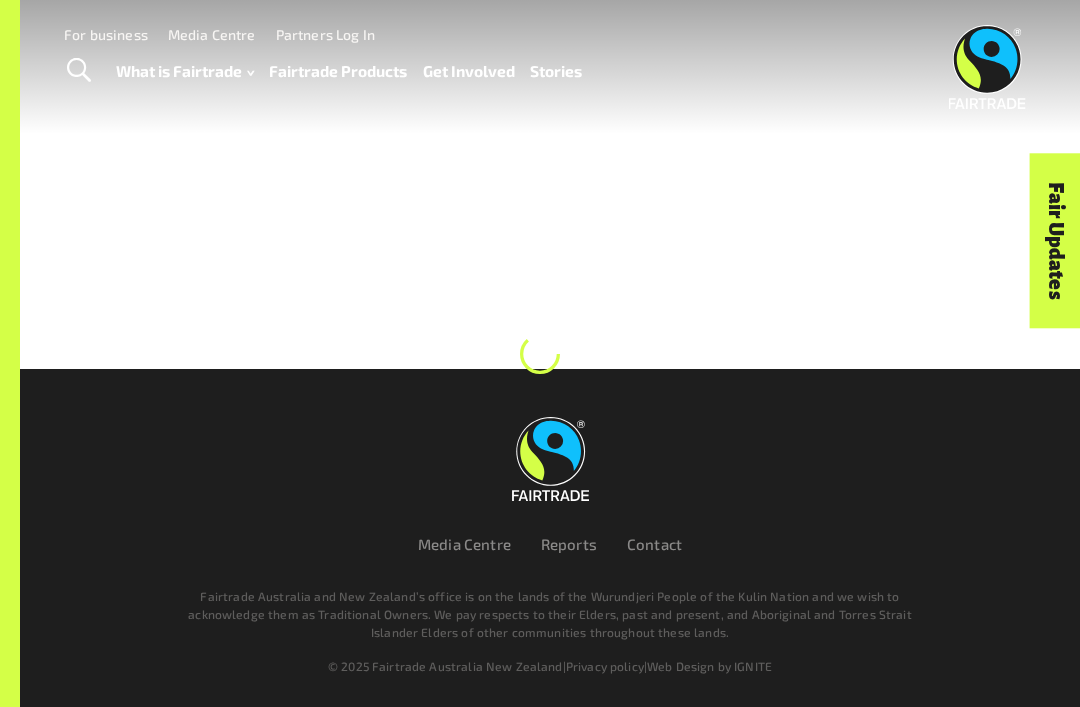 scroll, scrollTop: 0, scrollLeft: 0, axis: both 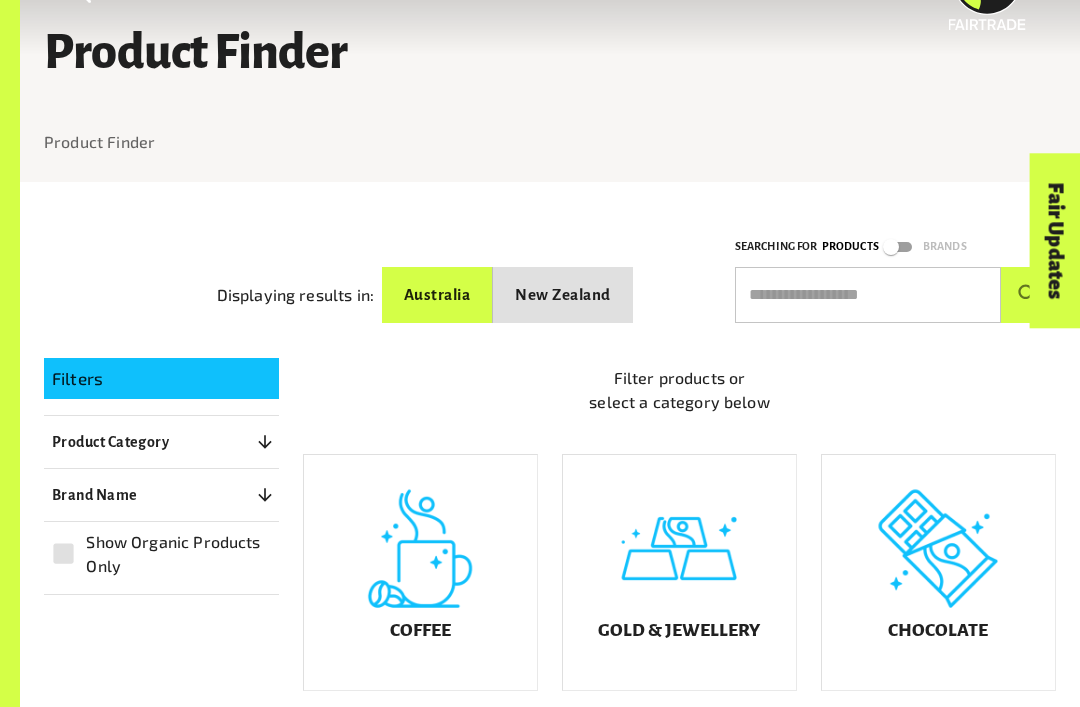 click on "Brand Name 0" at bounding box center (161, 495) 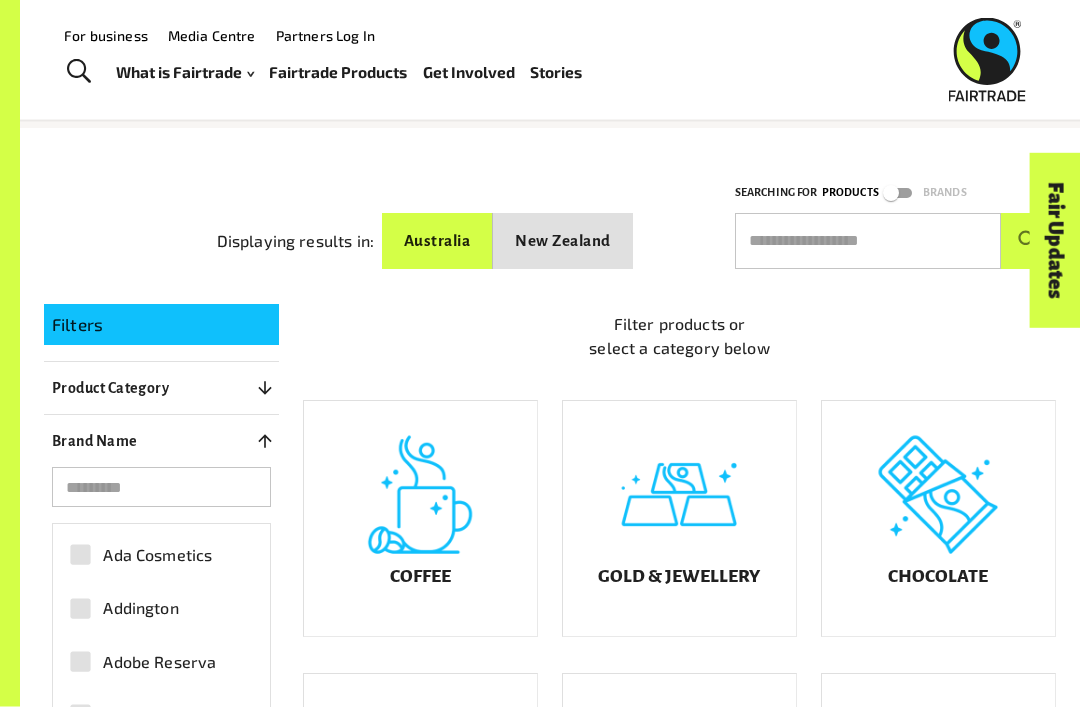 scroll, scrollTop: 90, scrollLeft: 0, axis: vertical 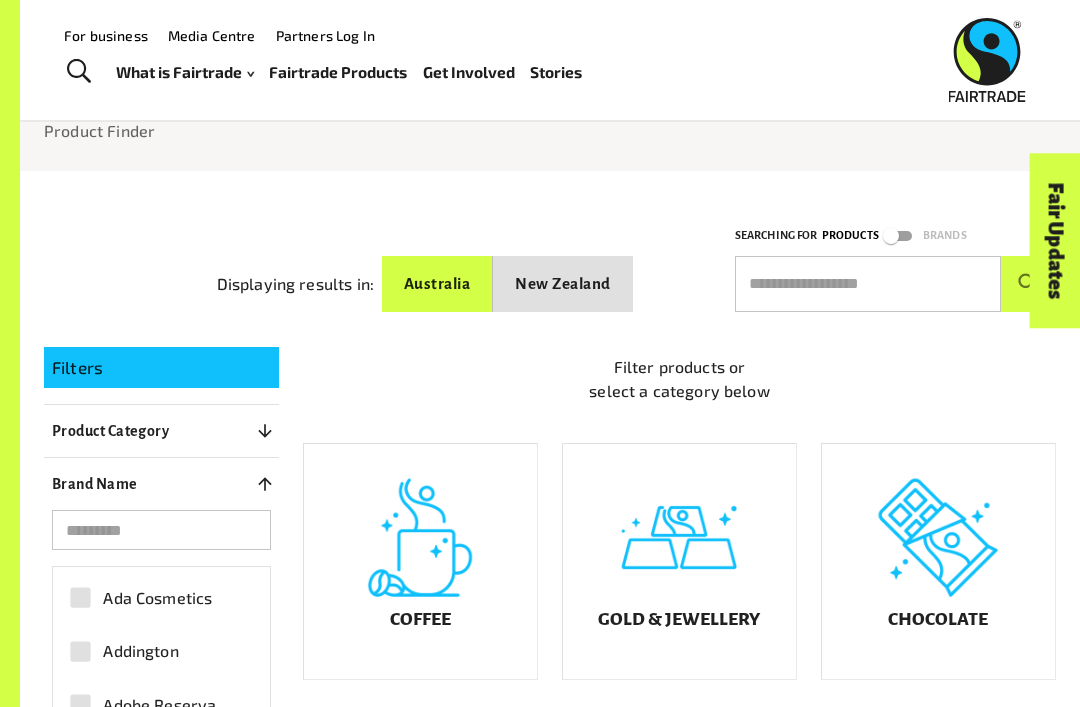 click on "New Zealand" at bounding box center [562, 284] 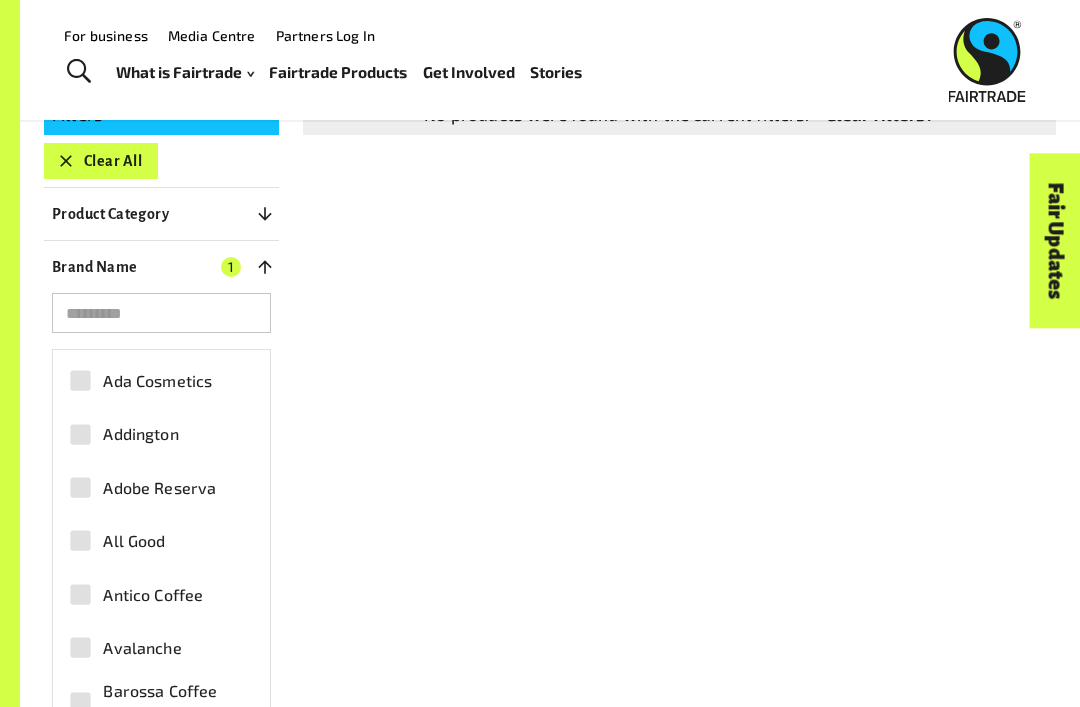 scroll, scrollTop: 343, scrollLeft: 0, axis: vertical 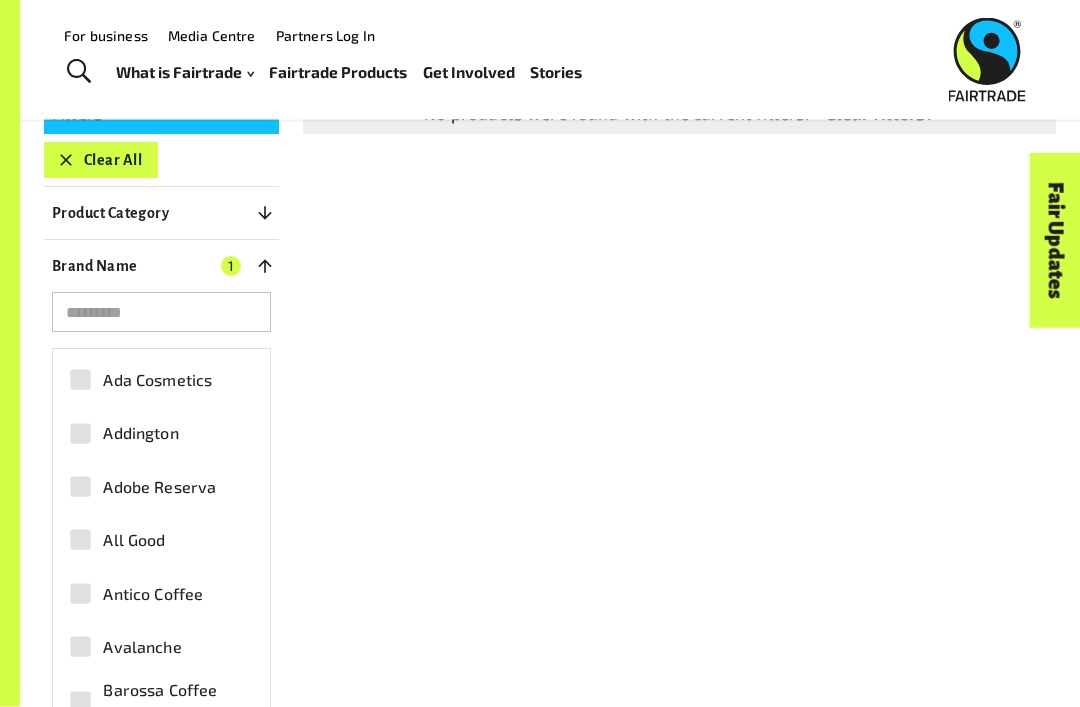 click on "Filters Clear All Product Category 0 ​ Coffee Gold & Jewellery Chocolate Juices & Cold Beverages Fruit and Vegetables Tea Ice Creams & Desserts Cosmetics Textile Spices & Oils Brand Name 1 ​ Ada Cosmetics Addington Adobe Reserva All Good Antico Coffee Avalanche Barossa Coffee Roasters Bay Beans Bean Ground & Drunk Beechs Fine Chocolates Belvas Ben & Jerry's Bennetto's Biobean Bon Accord BOVETTI Bun Coffee Caddies Caffe Prima Caffe' Carraro Caffe' Mauro Caroma Choceur Chocolate and Love Coffea Coffee Coffex Coffee Coffix Coles comazo Comazo Earth Conscious Step Cottle Coffee Custom Coffees Customised Coffee Brands Deavas DEDICATED Dingo Republic Eco.Logic EcoBags Elemental Elemental Reserva Ethletic Etiko FAIR CARE Genovese Global Café Direct Goki Good Fortune Coffee Good Things Gravity Green Barista GREIFF Griffiths Bros Halo Coffee Health Pak House of March iChoc Jasper Jed's Jinta Just Planet Karma Cola Kimbo Kokako Kowtow La'vita Lazzio Leaf and Berry Let's Go Nature'al Little Owl Coffee Macpac Mullin" at bounding box center [538, 541] 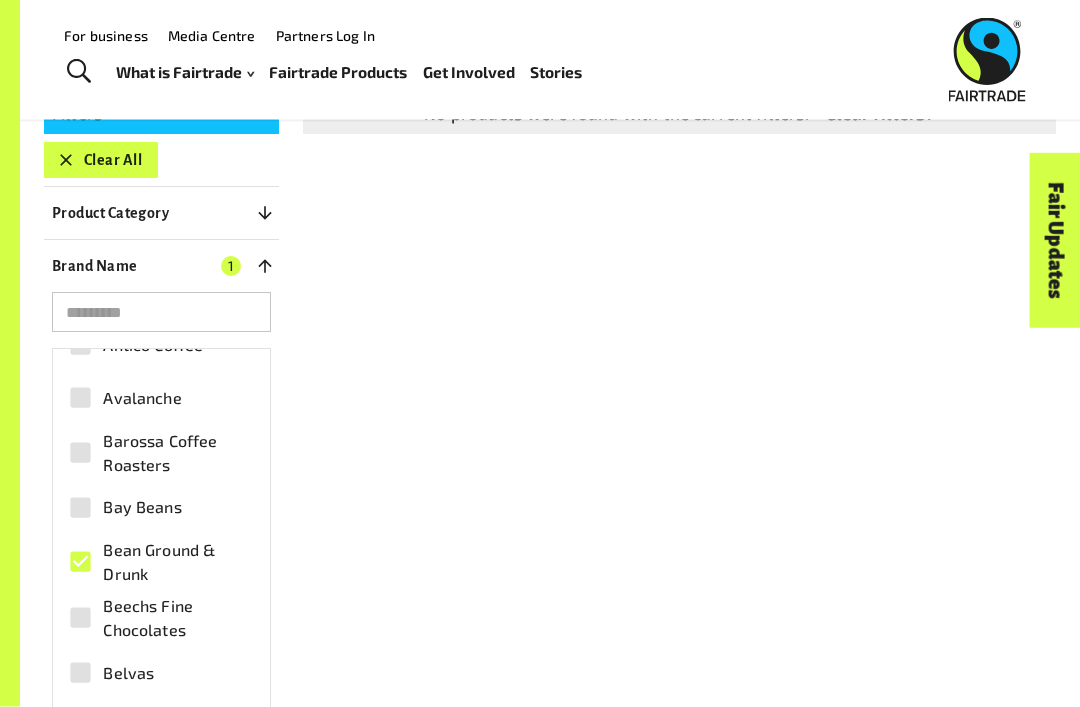 scroll, scrollTop: 302, scrollLeft: 0, axis: vertical 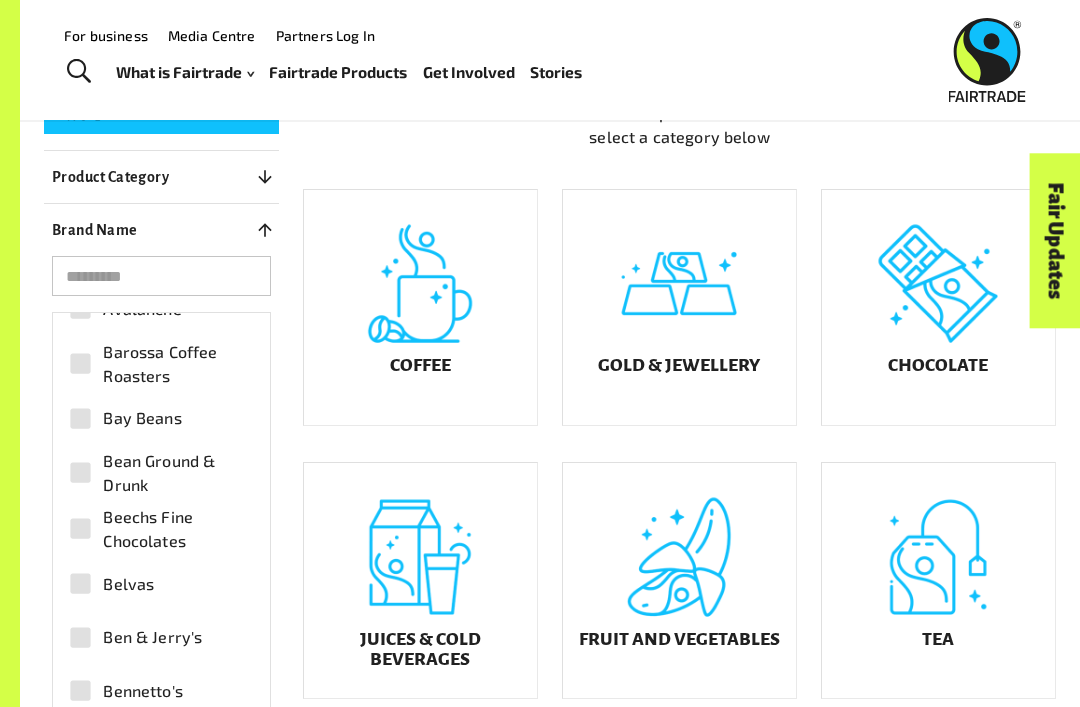 click on "Fruit and Vegetables" at bounding box center (679, 640) 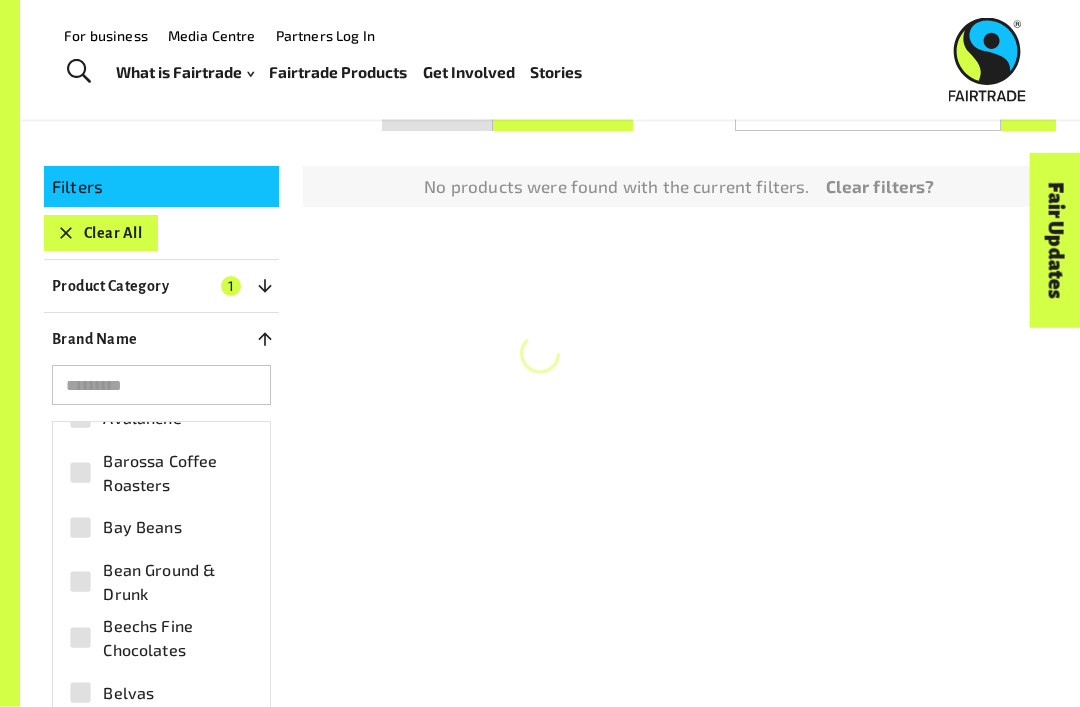 scroll, scrollTop: 261, scrollLeft: 0, axis: vertical 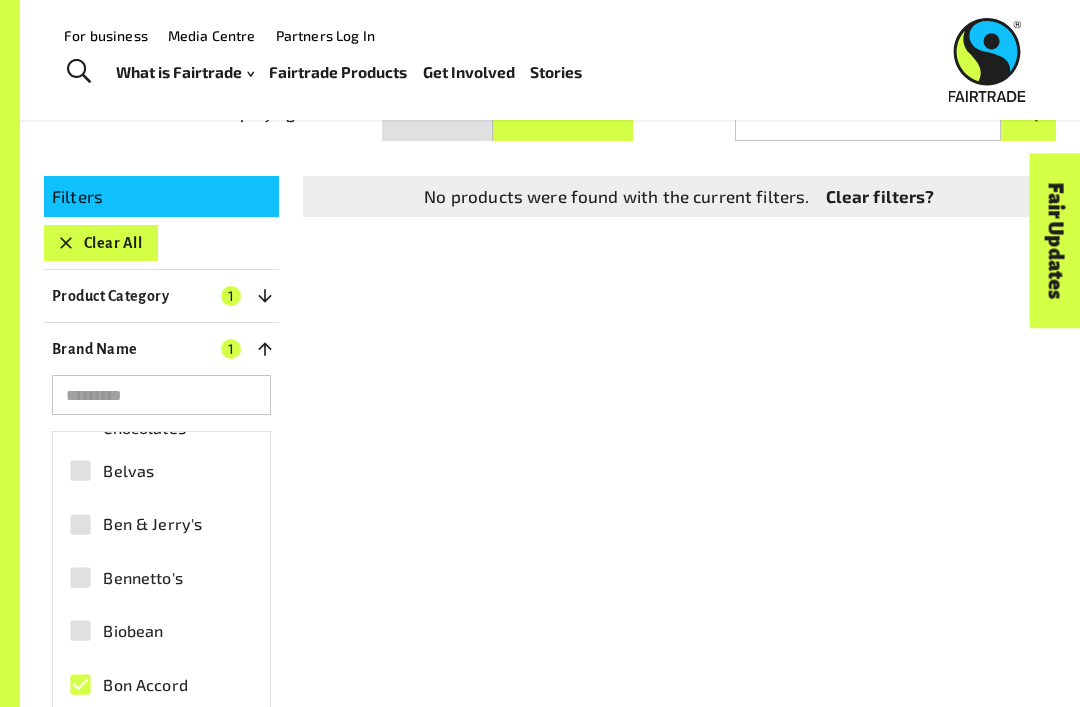 click on "Belvas" at bounding box center [128, 471] 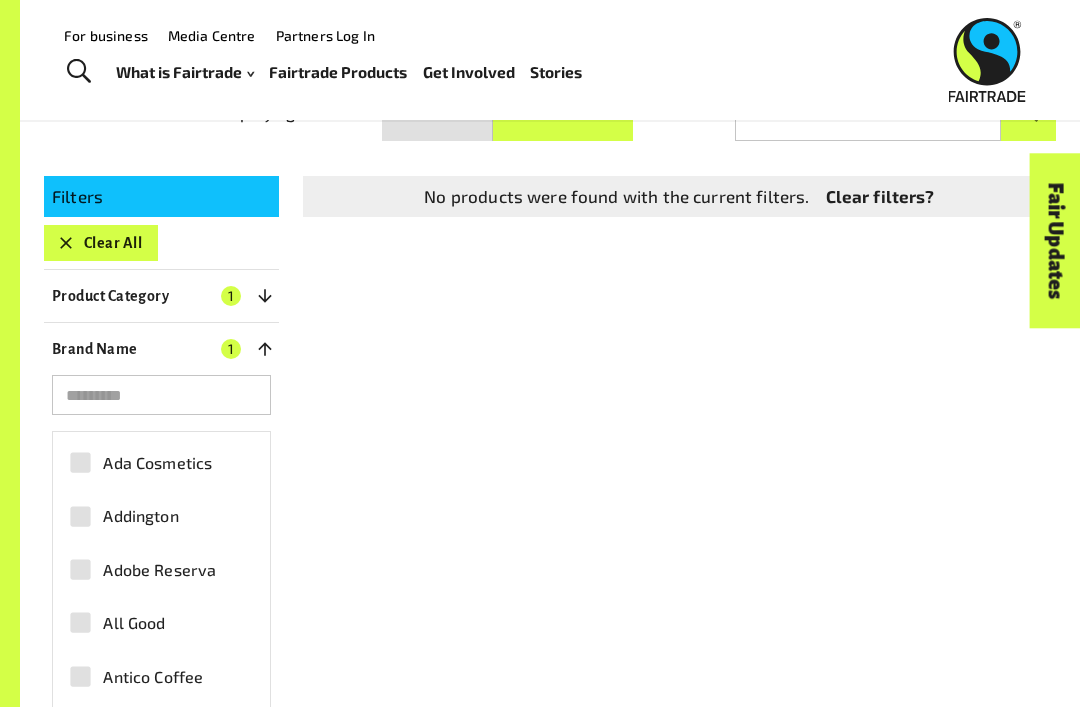 scroll, scrollTop: 0, scrollLeft: 0, axis: both 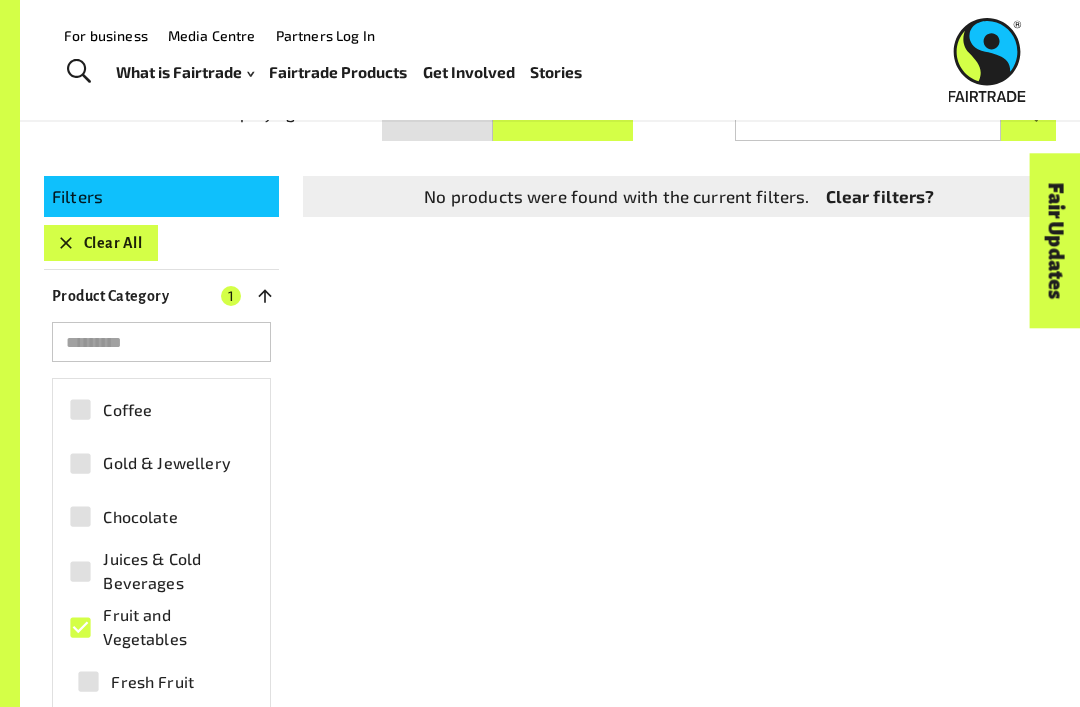 click on "Gold & Jewellery" at bounding box center [150, 463] 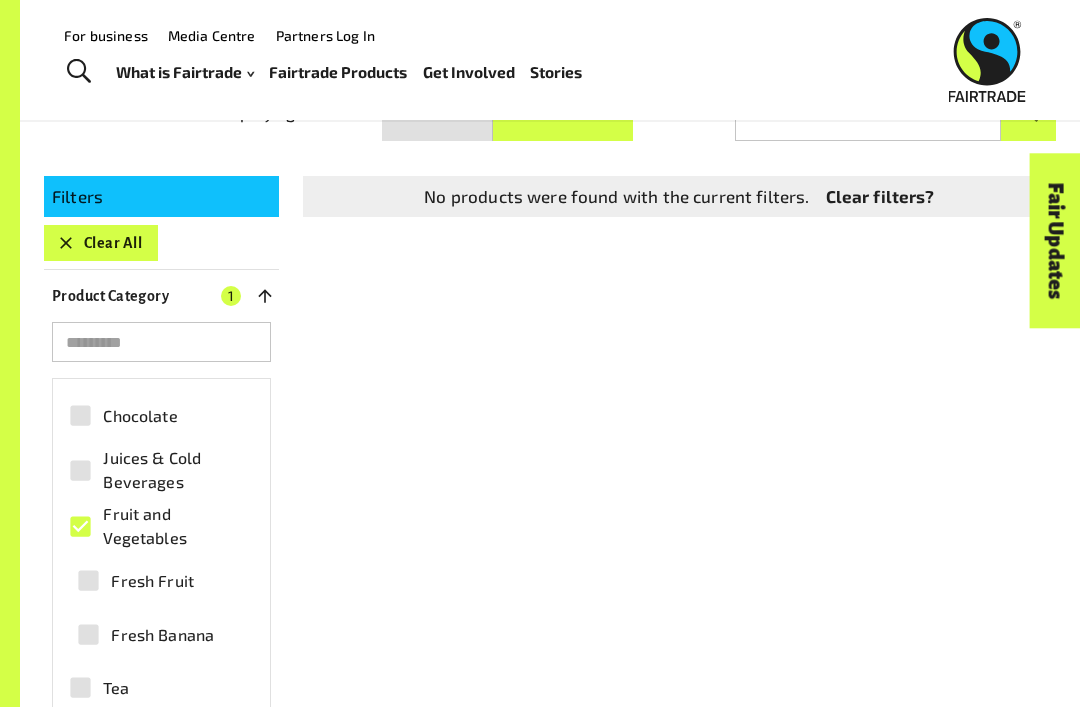 scroll, scrollTop: 67, scrollLeft: 0, axis: vertical 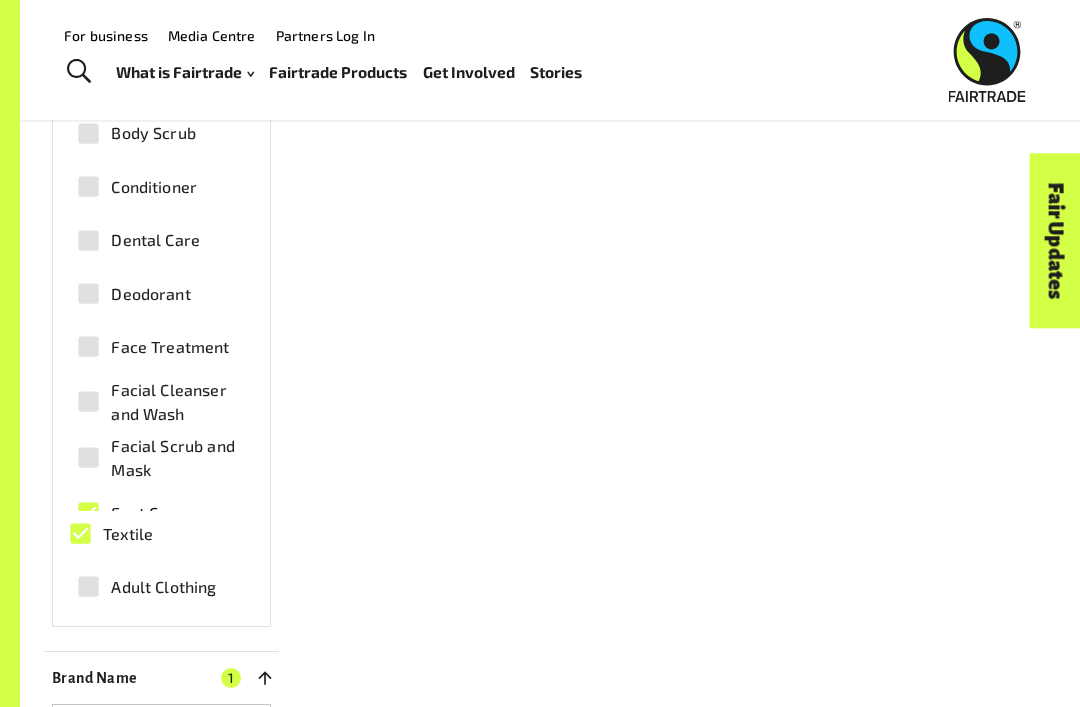 click on "Foot Care" at bounding box center (147, 513) 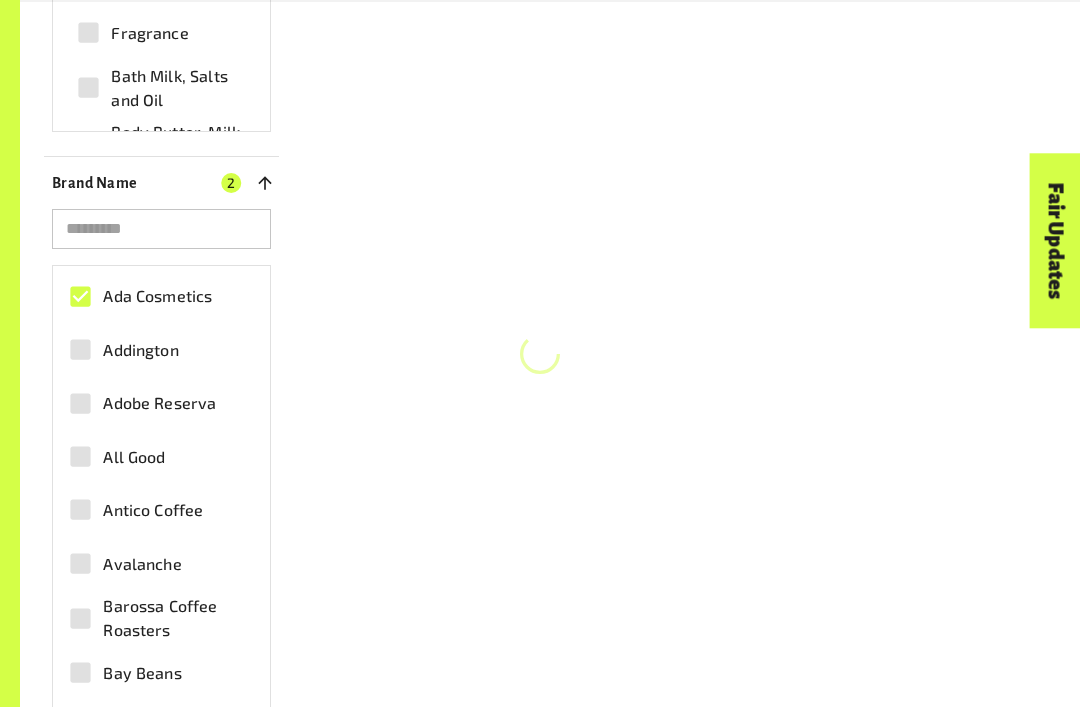 click on "Filters Clear All Product Category 4 ​ Coffee Gold & Jewellery Chocolate Juices & Cold Beverages Fruit and Vegetables Tea Ice Creams & Desserts Cosmetics Fragrance Bath Milk, Salts and Oil Body Butter, Milk and Cream Body Scrub Conditioner Dental Care Deodorant Face Treatment Facial Cleanser and Wash Facial Scrub and Mask Foot Care Hair Treatment Hand Care Household Cleaning Products Lip Care Massage Other Cosmetics Shampoo Shower Soap Textile Adult Clothing Bedding Accessories Children Clothing Towels Sport Balls (Fairtrade Manufacturing) Household, Other Duvets and Bedding Bed Sheet B to B Children's Clothing Accessories B to B Sport Balls Baby Accessories Baby Bed Sheet Baby Clothing Bags Bed Sheet Coats and Jackets Cotton Fabric Football (Soccer Ball) Handball Hats and Caps Headscarves Kitchen Linen B to B Lingerie Other Accessories Promotional Accessories Promotional Clothing Pull-overs Rugby Shoes Skirt and Dress Slippers Sportswear Terry cloth linen Tights and Socks Tops Toys Trousers Undergarment 2" at bounding box center (538, 134) 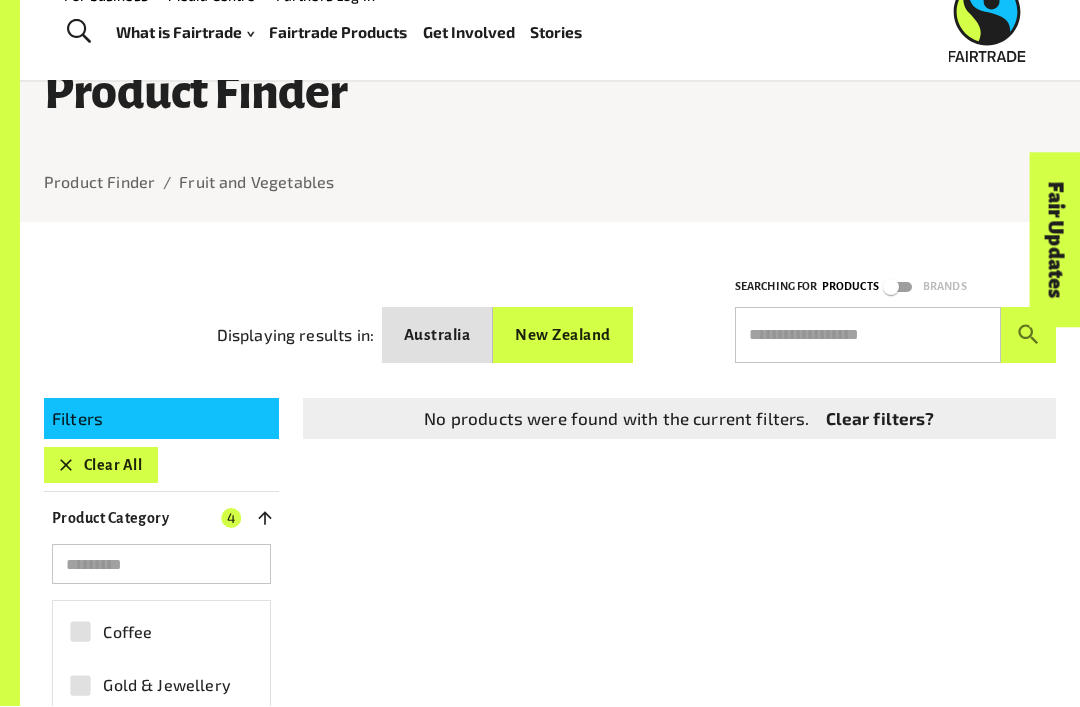 click on "Australia" at bounding box center [437, 336] 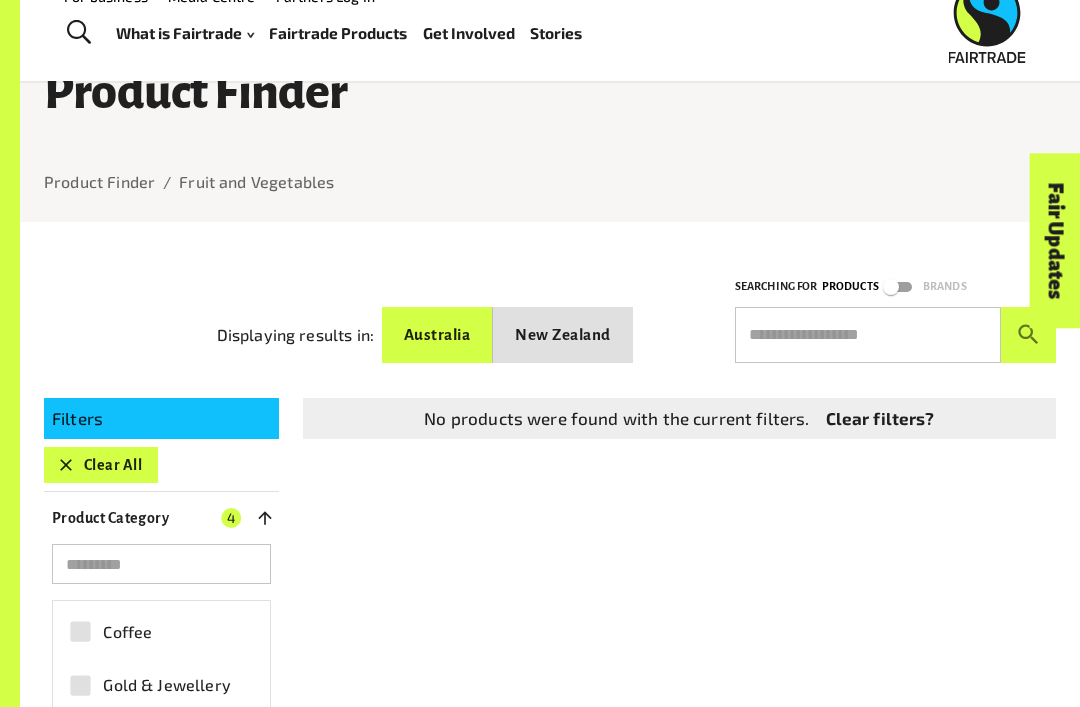 click on "New Zealand" at bounding box center [562, 335] 